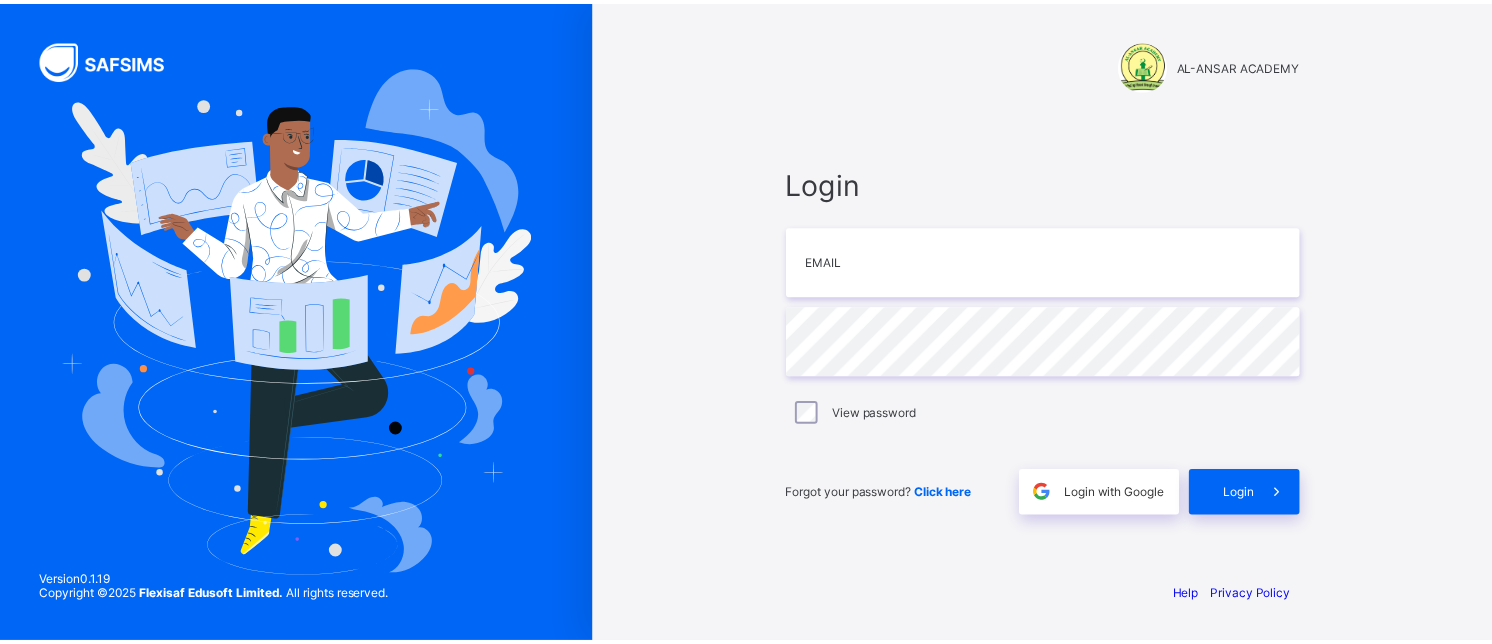 scroll, scrollTop: 0, scrollLeft: 0, axis: both 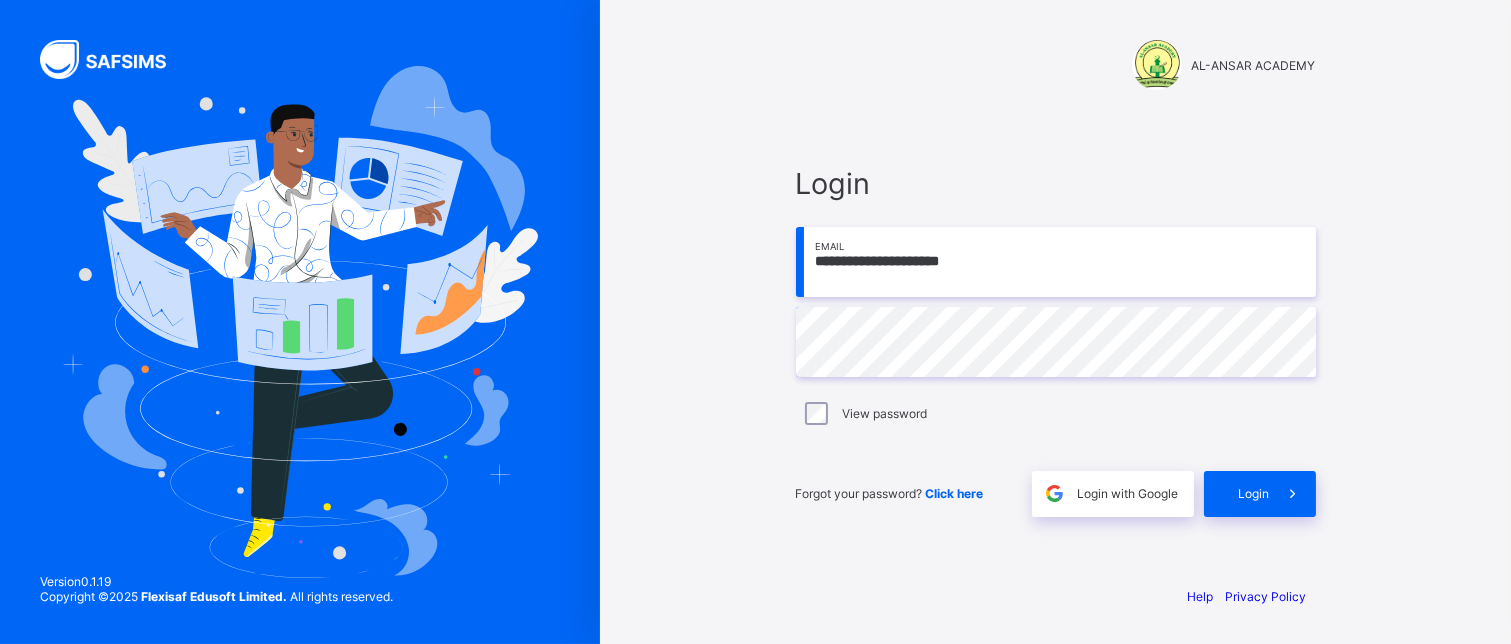 click on "**********" at bounding box center [1056, 262] 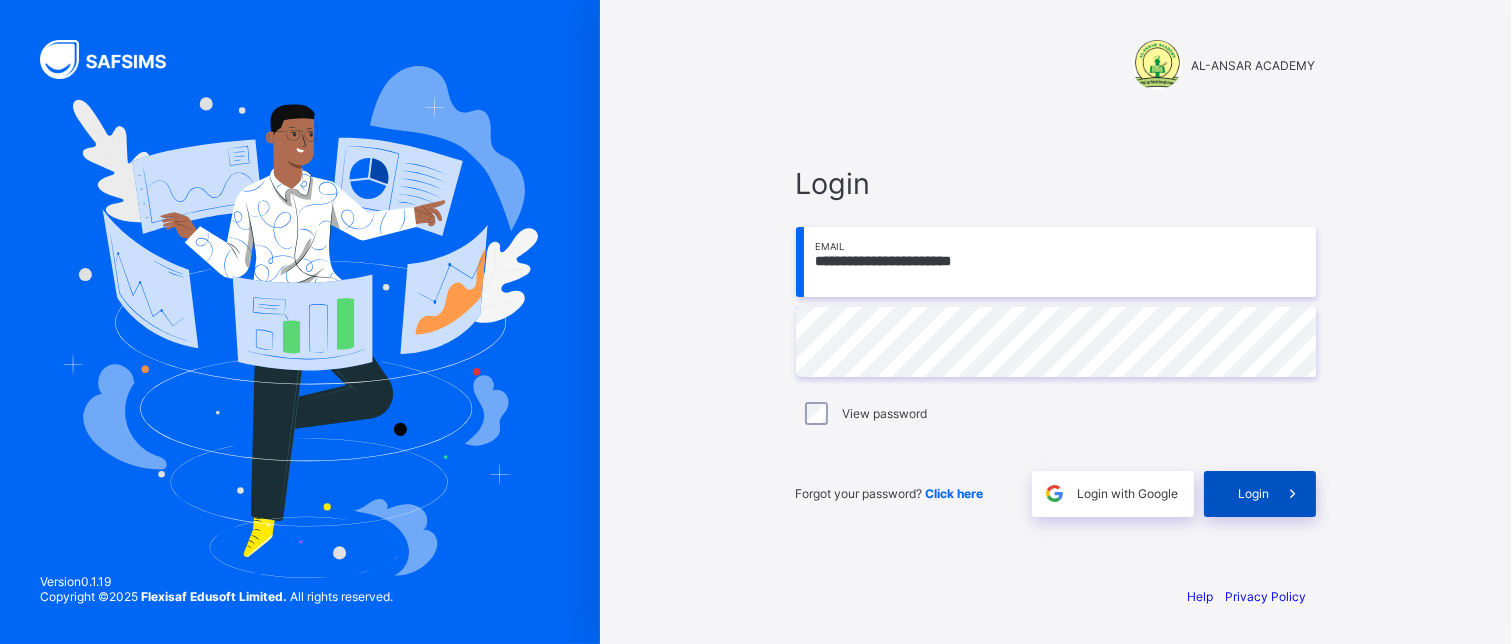 click at bounding box center (1292, 493) 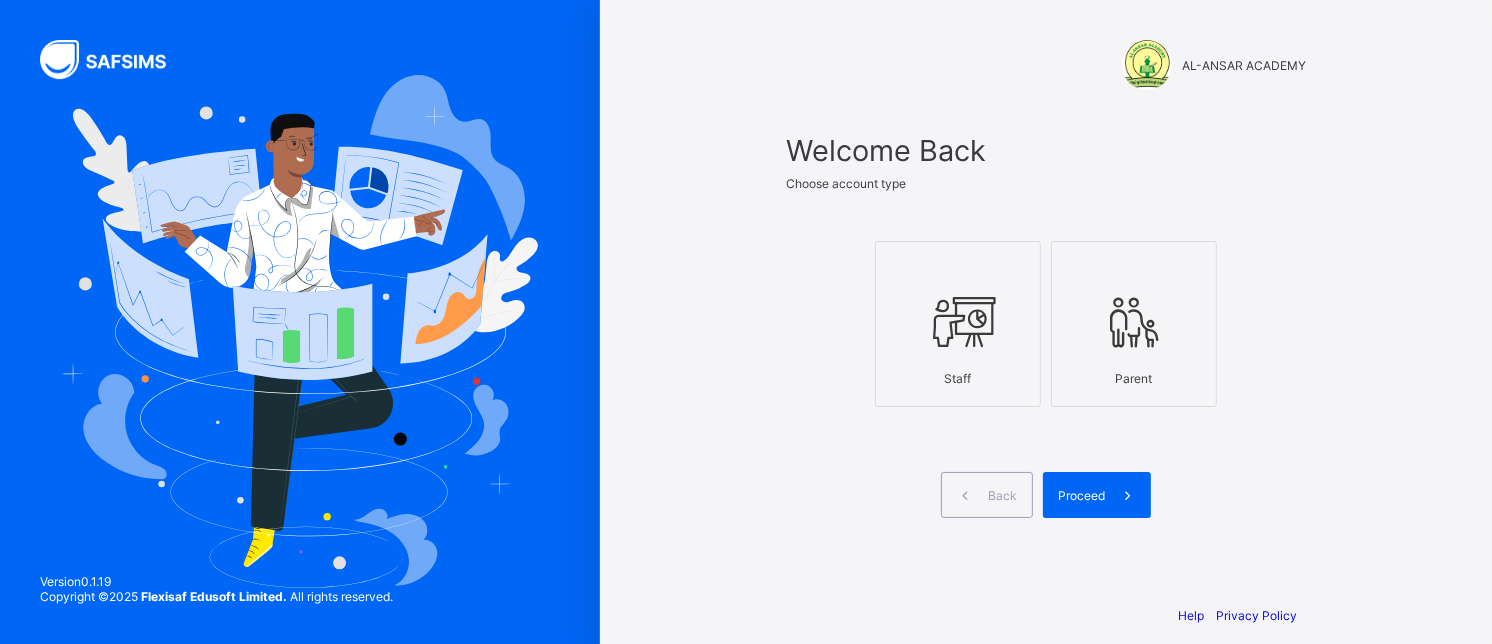 click at bounding box center (958, 321) 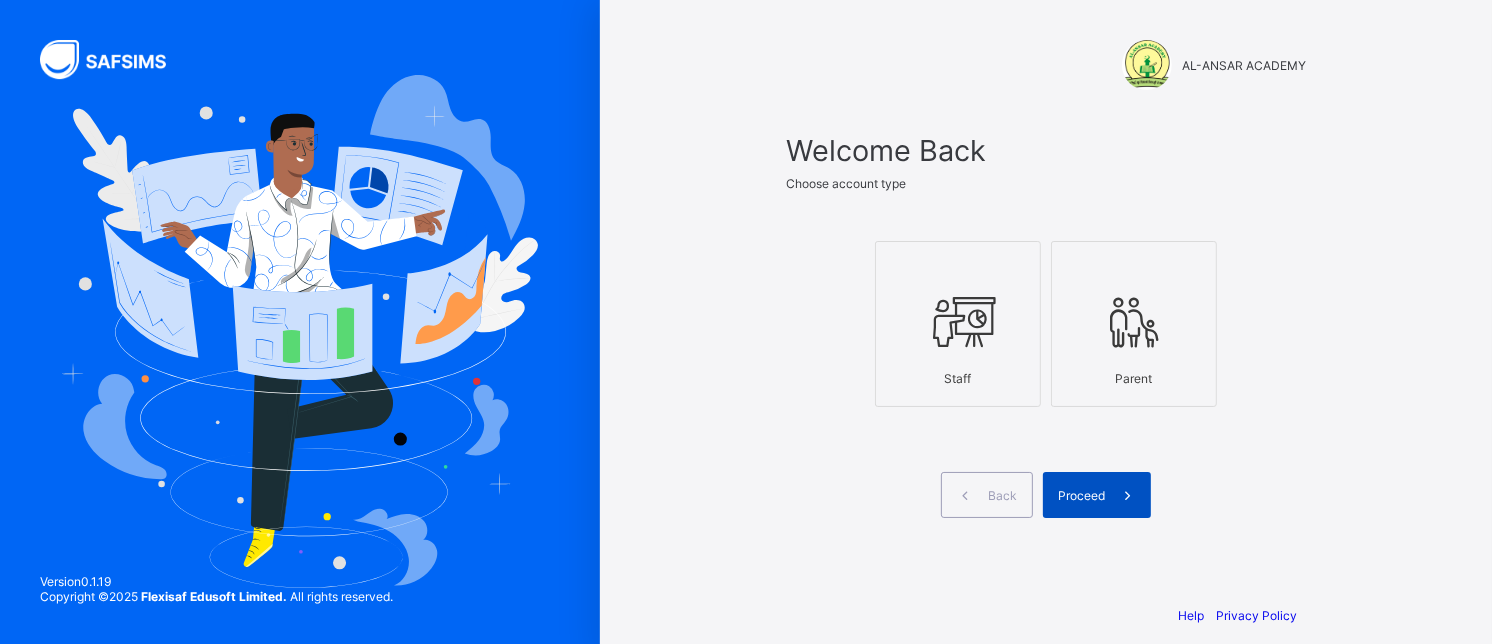 click at bounding box center [1128, 495] 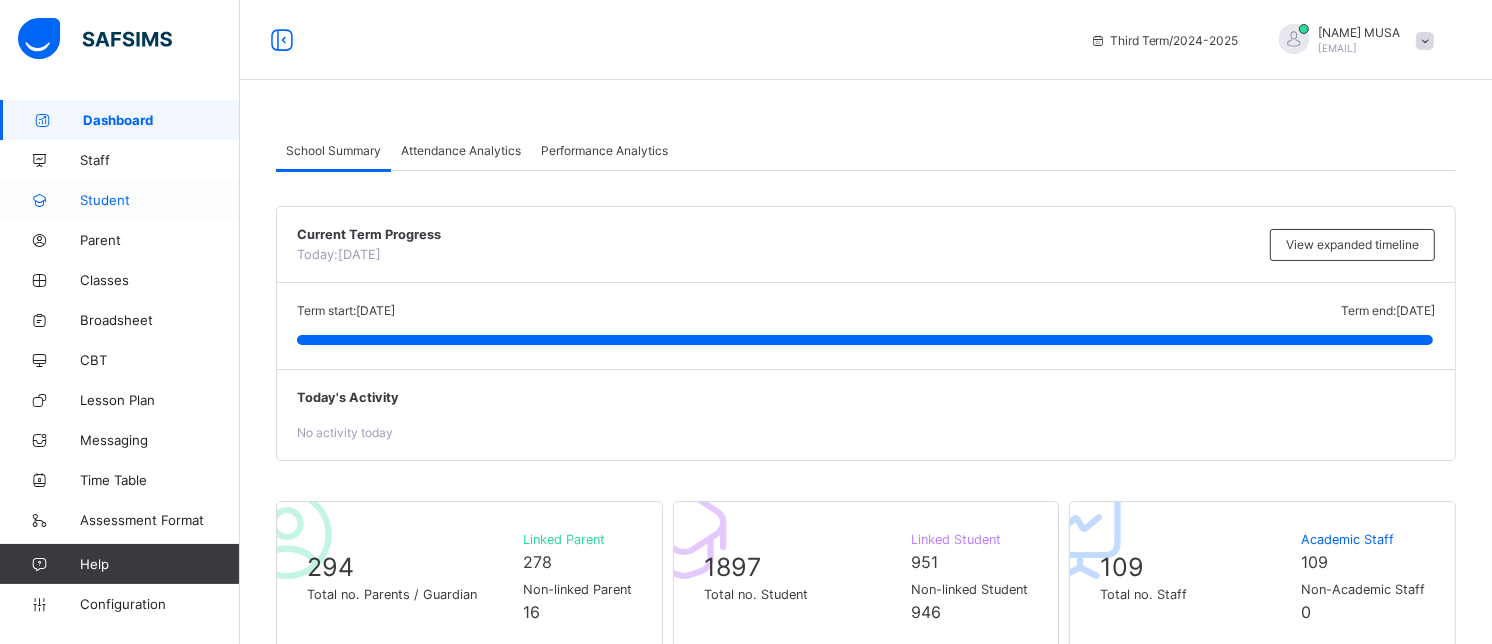 click on "Student" at bounding box center [160, 200] 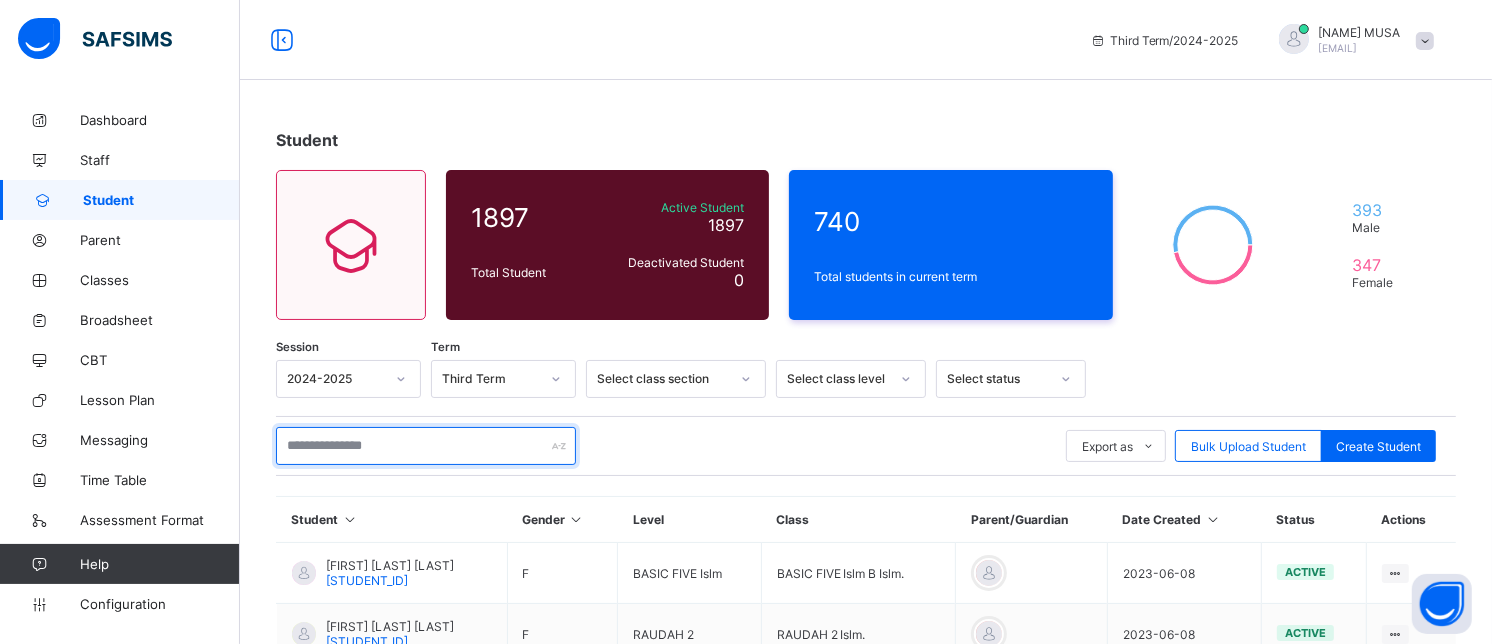 click at bounding box center [426, 446] 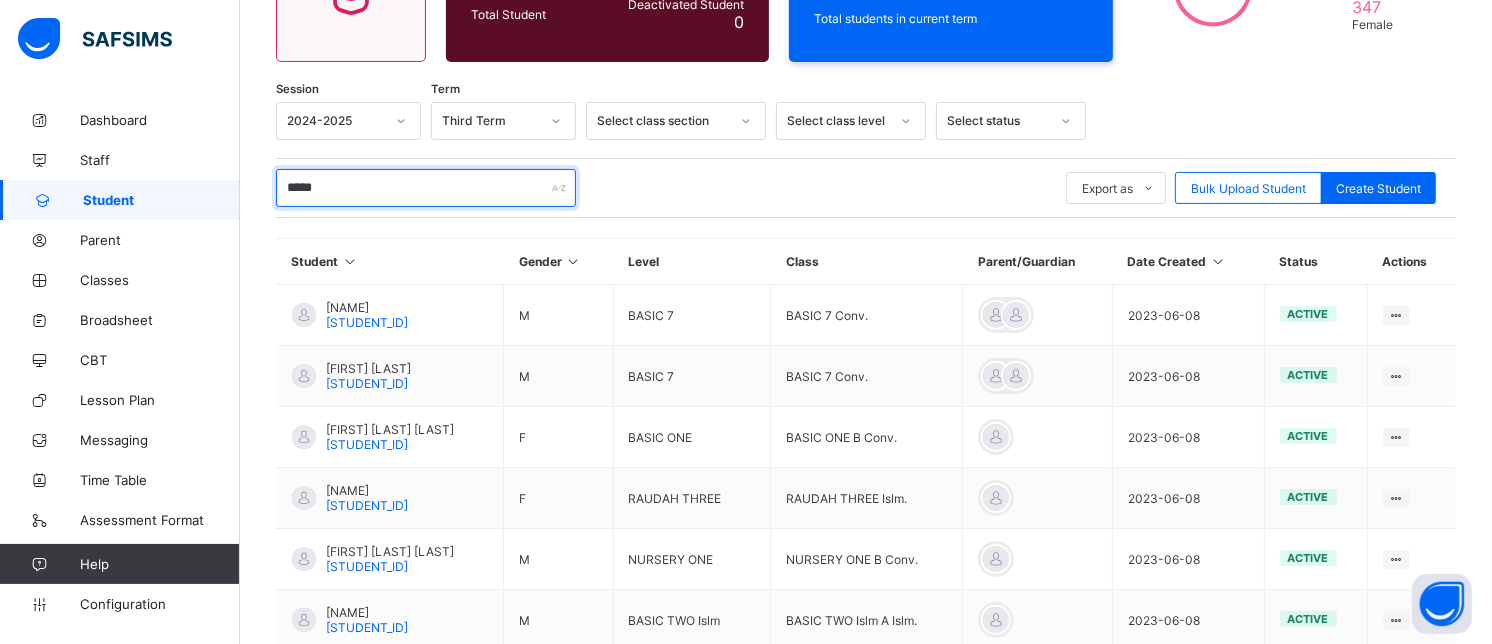 scroll, scrollTop: 283, scrollLeft: 0, axis: vertical 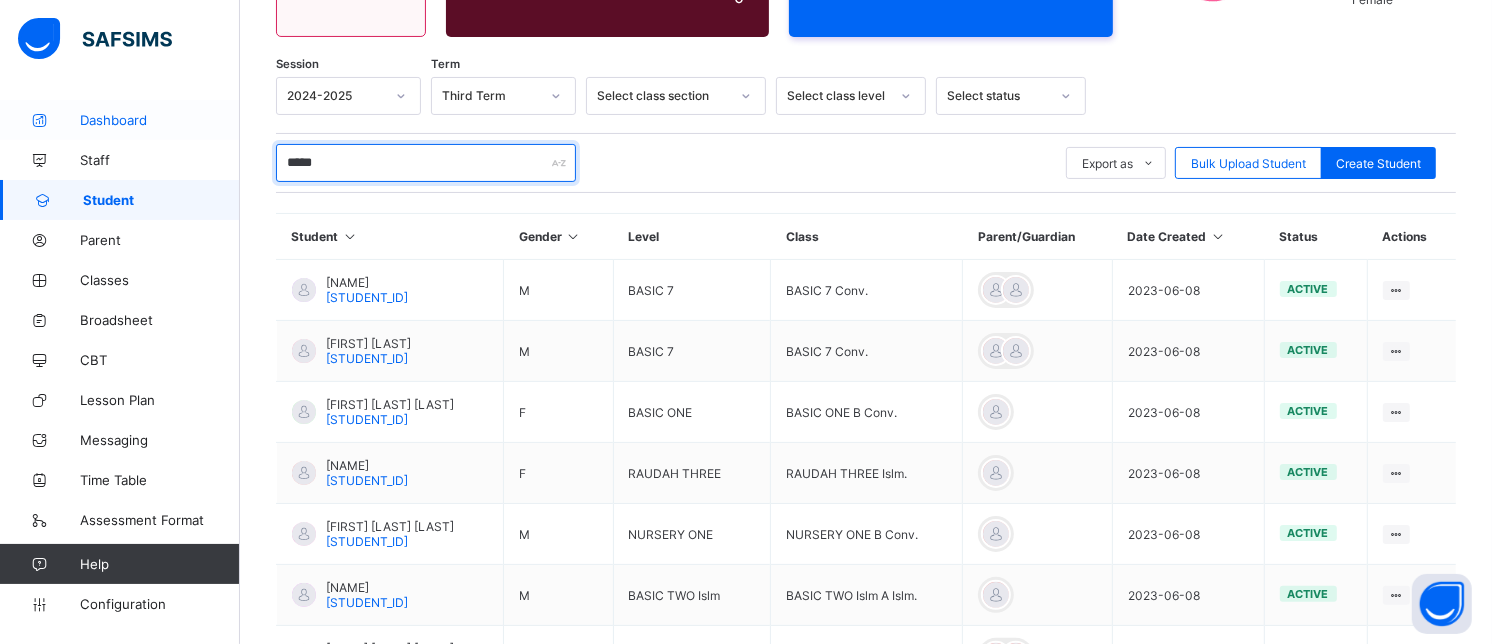 drag, startPoint x: 384, startPoint y: 165, endPoint x: 150, endPoint y: 115, distance: 239.28226 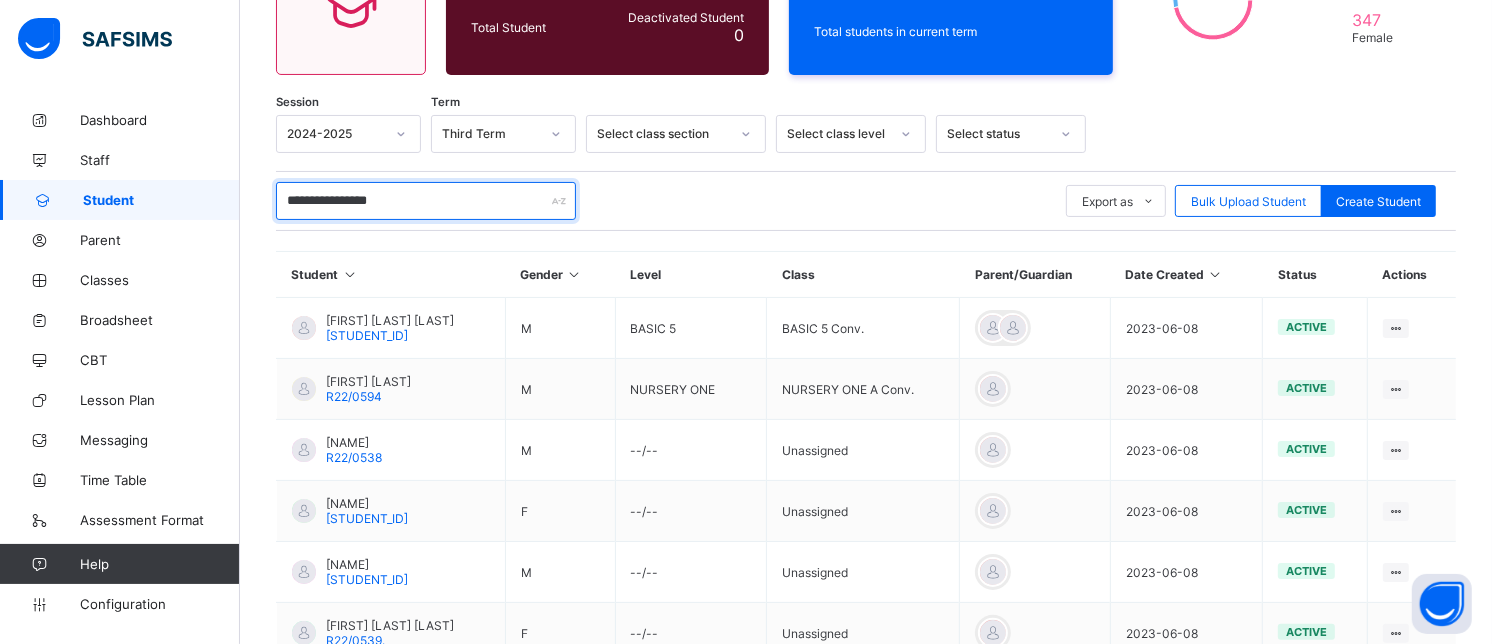 scroll, scrollTop: 283, scrollLeft: 0, axis: vertical 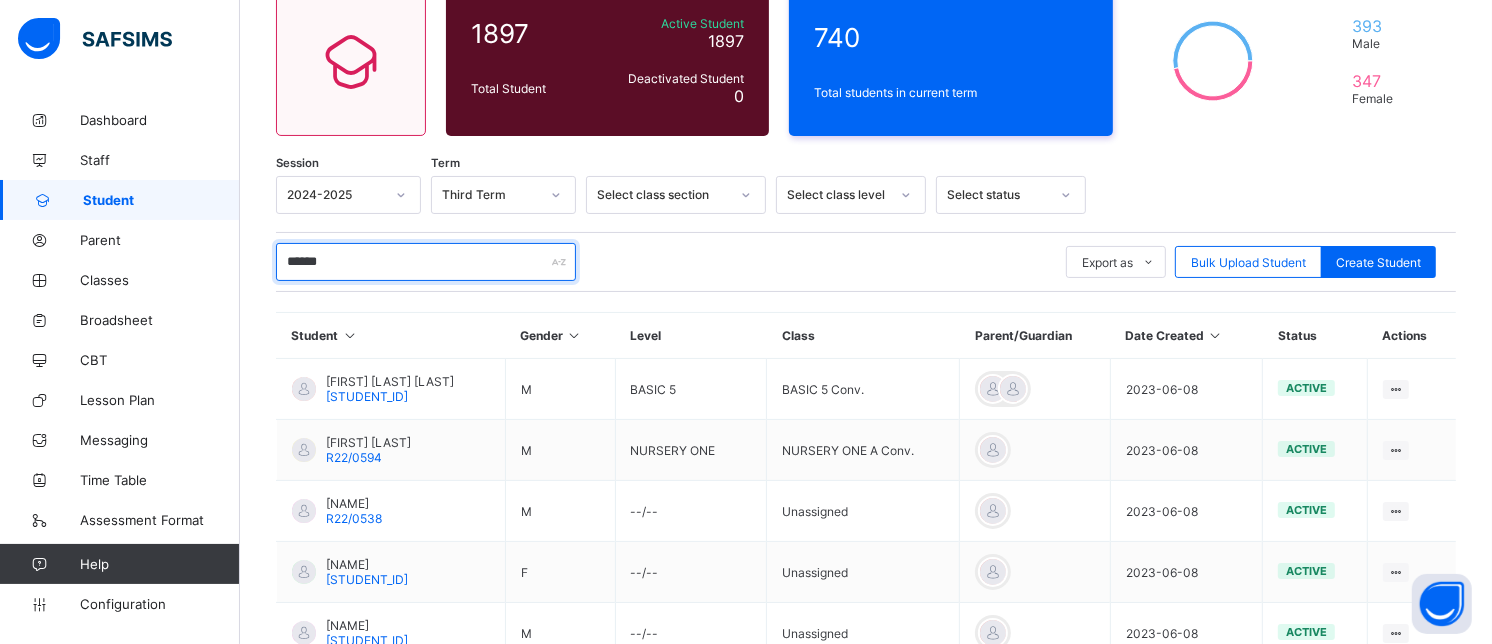 type on "*****" 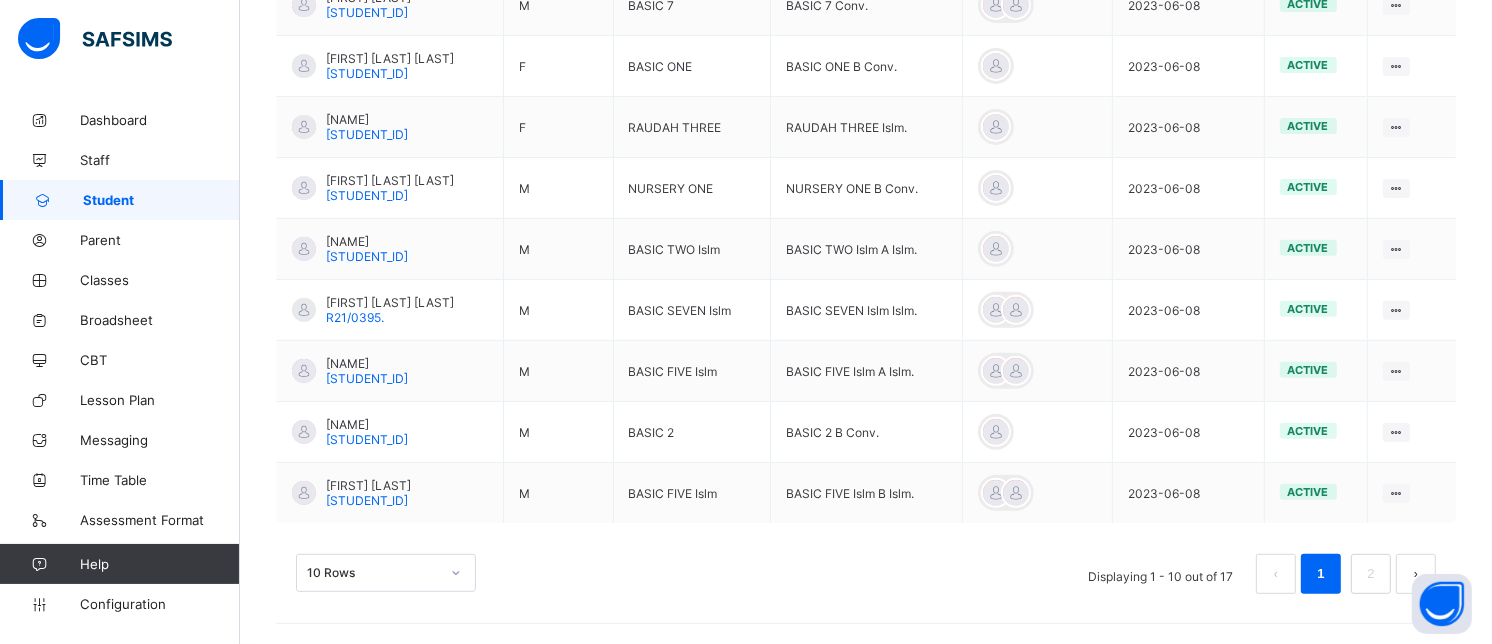 scroll, scrollTop: 664, scrollLeft: 0, axis: vertical 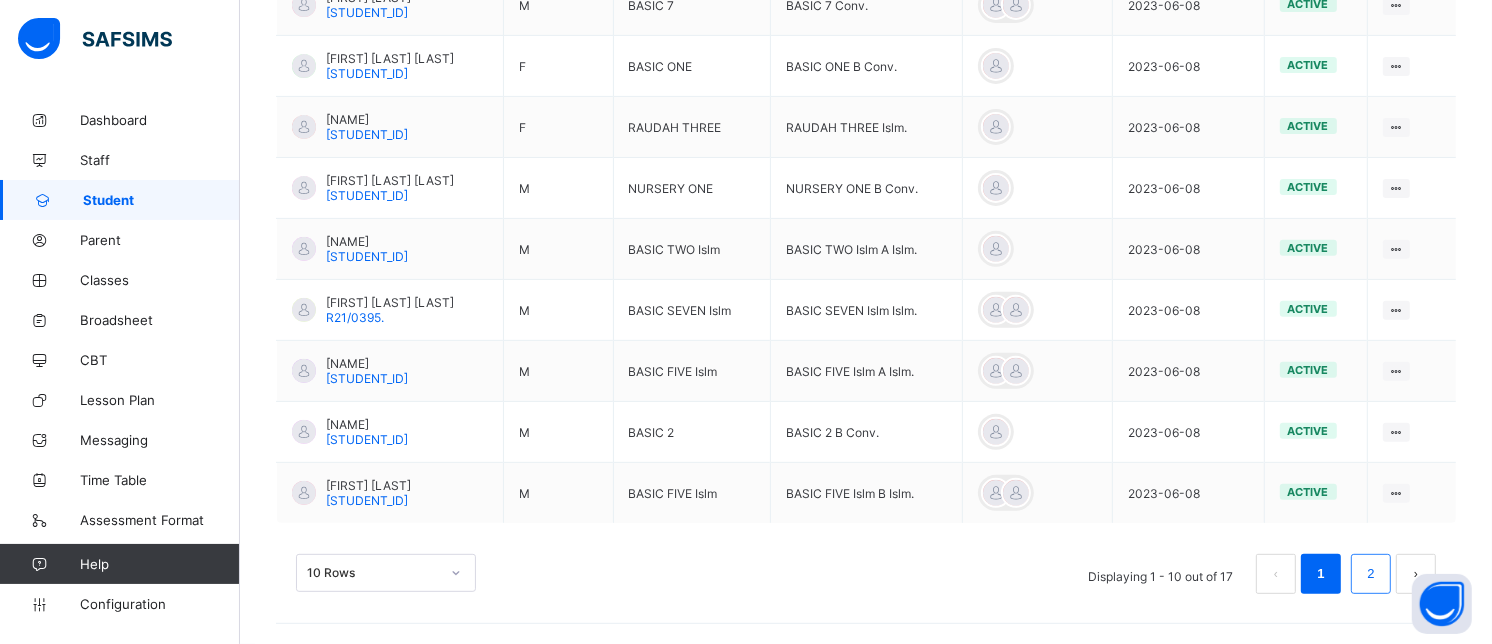 click on "2" at bounding box center (1370, 574) 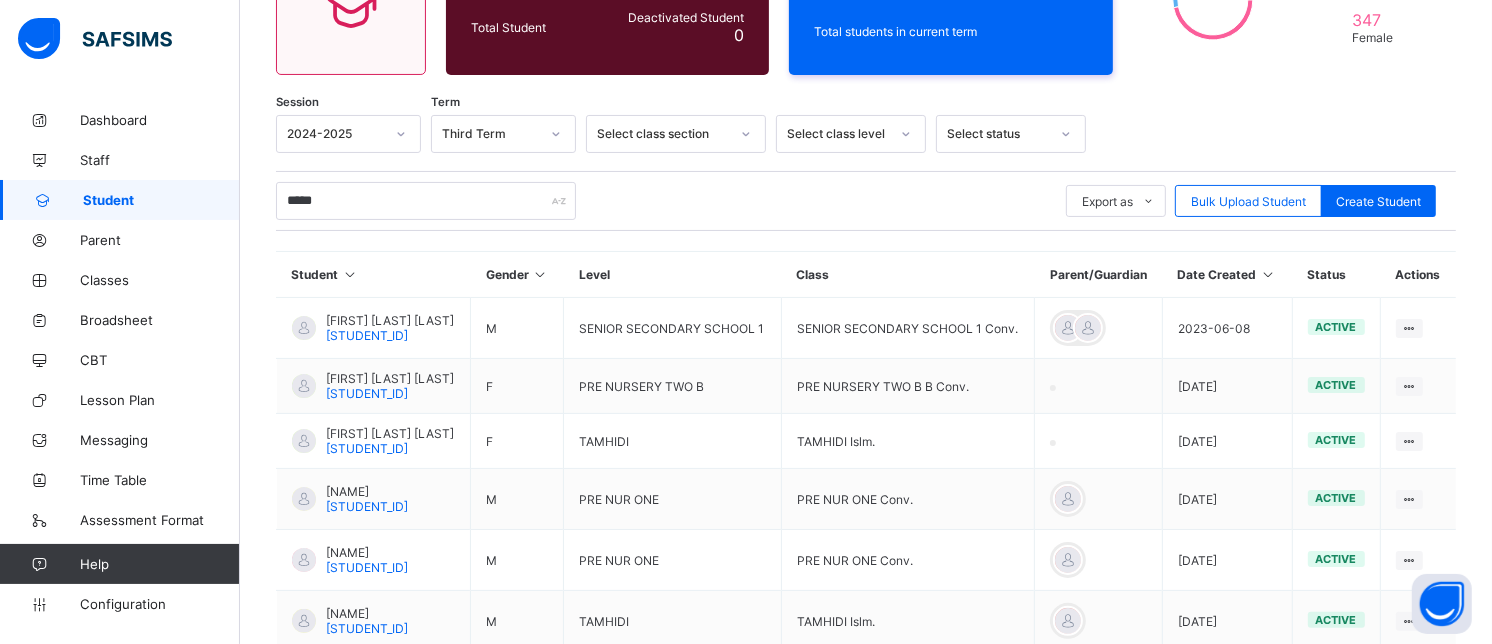 scroll, scrollTop: 467, scrollLeft: 0, axis: vertical 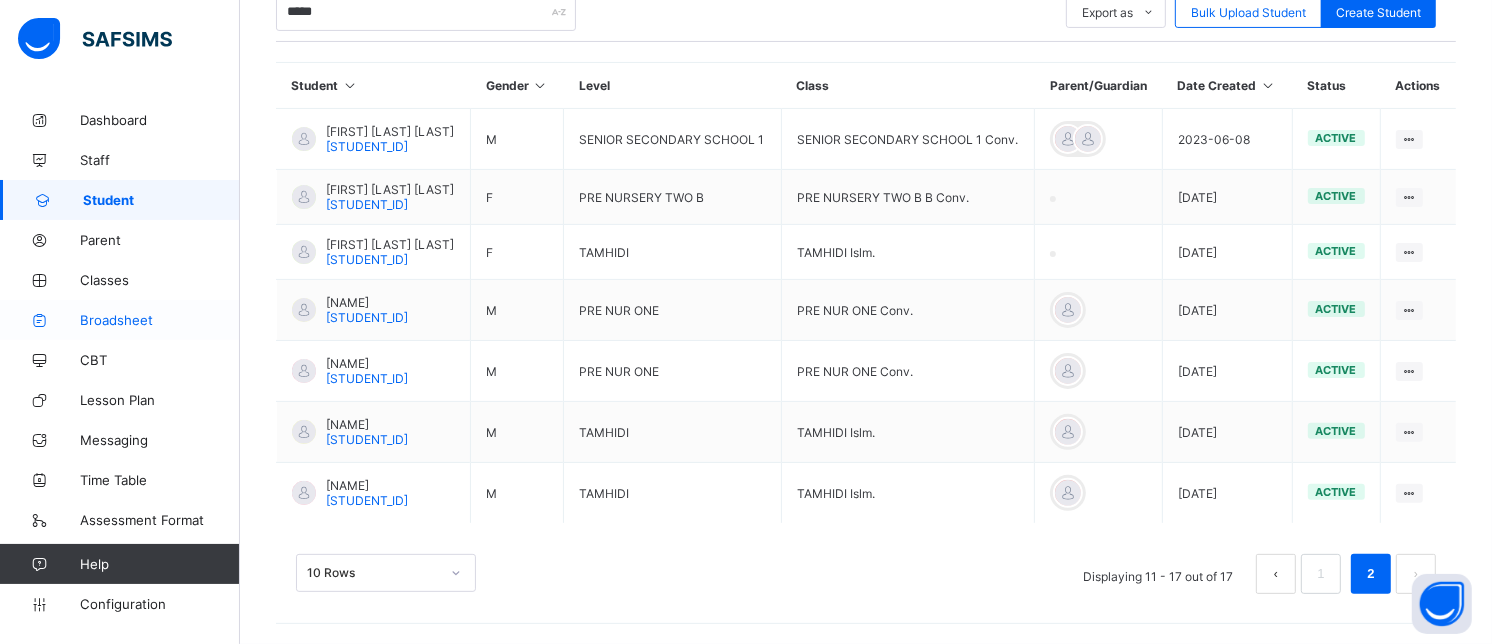 click on "Broadsheet" at bounding box center (160, 320) 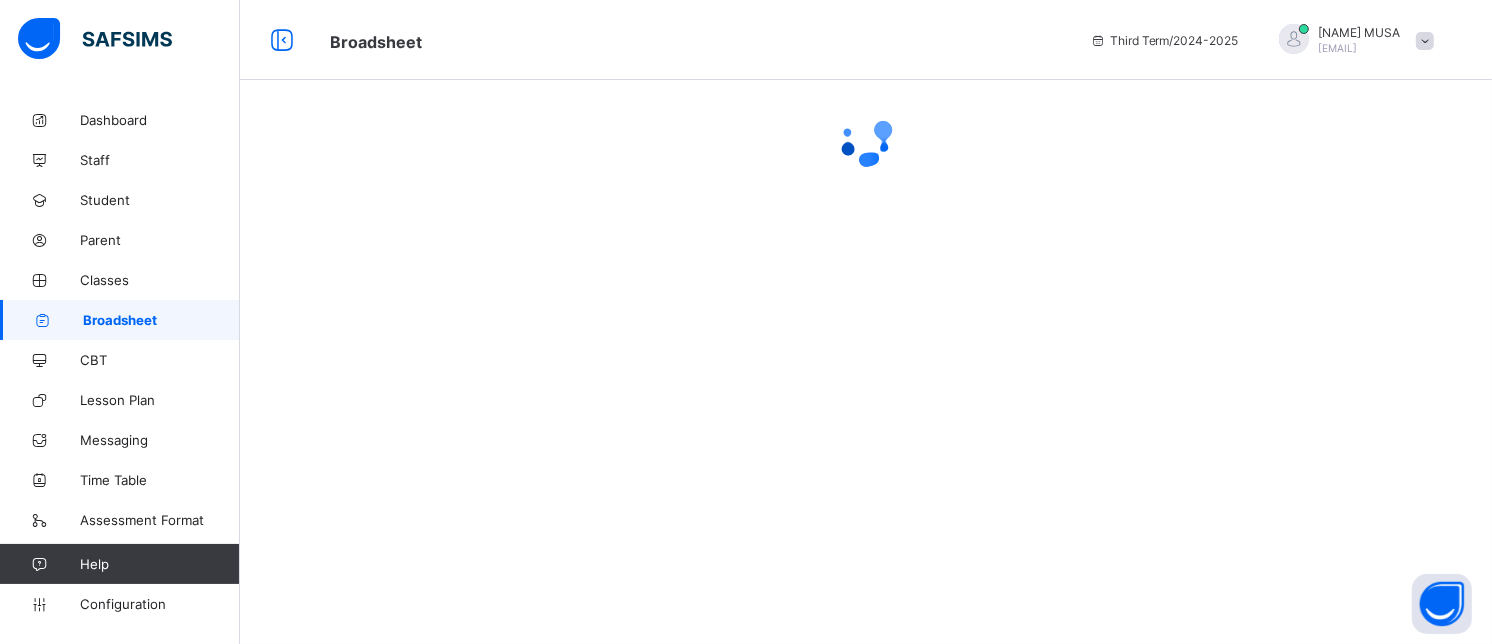 scroll, scrollTop: 0, scrollLeft: 0, axis: both 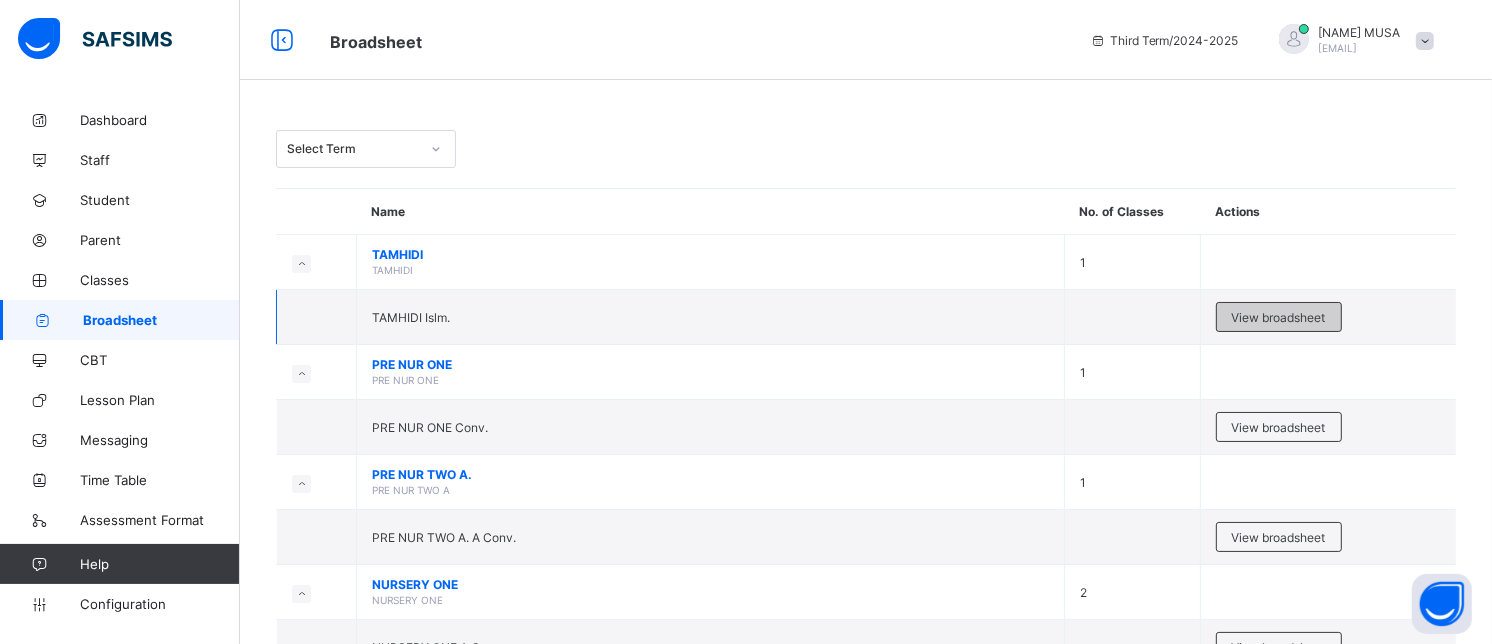 click on "View broadsheet" at bounding box center (1279, 317) 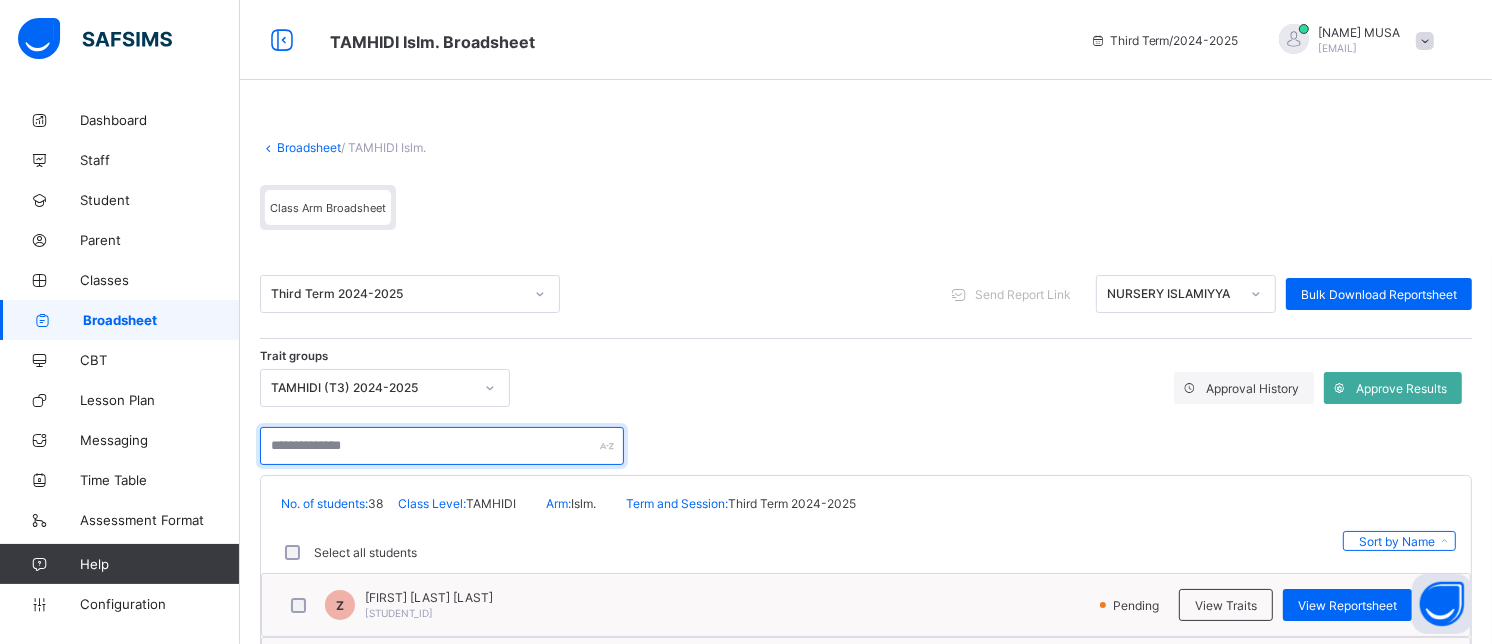 click at bounding box center [442, 446] 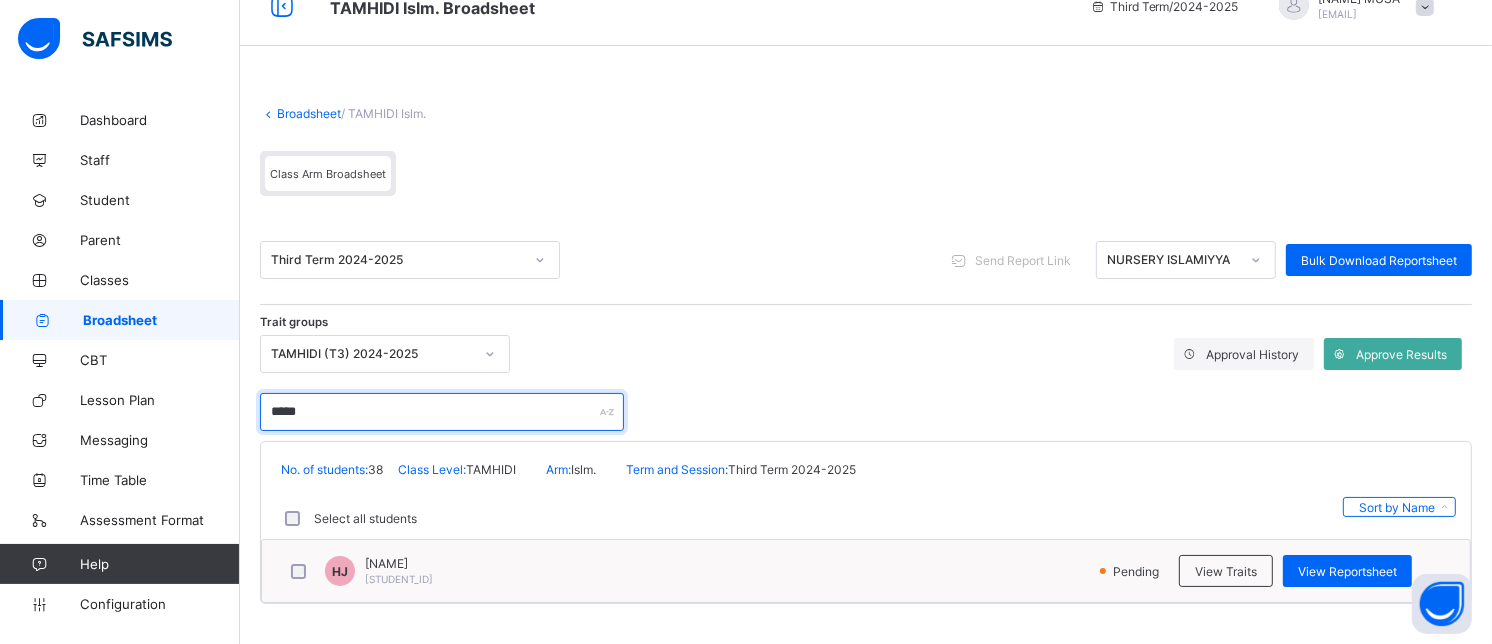scroll, scrollTop: 43, scrollLeft: 0, axis: vertical 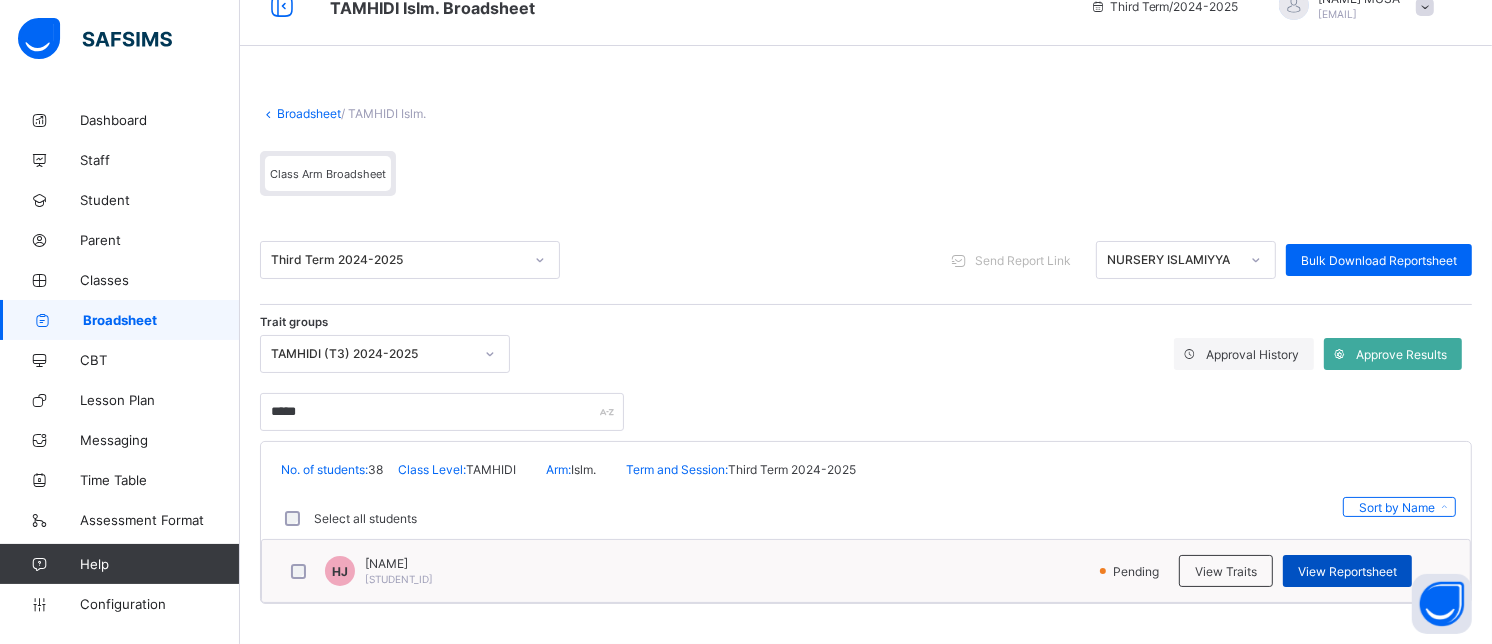 click on "View Reportsheet" at bounding box center (1347, 571) 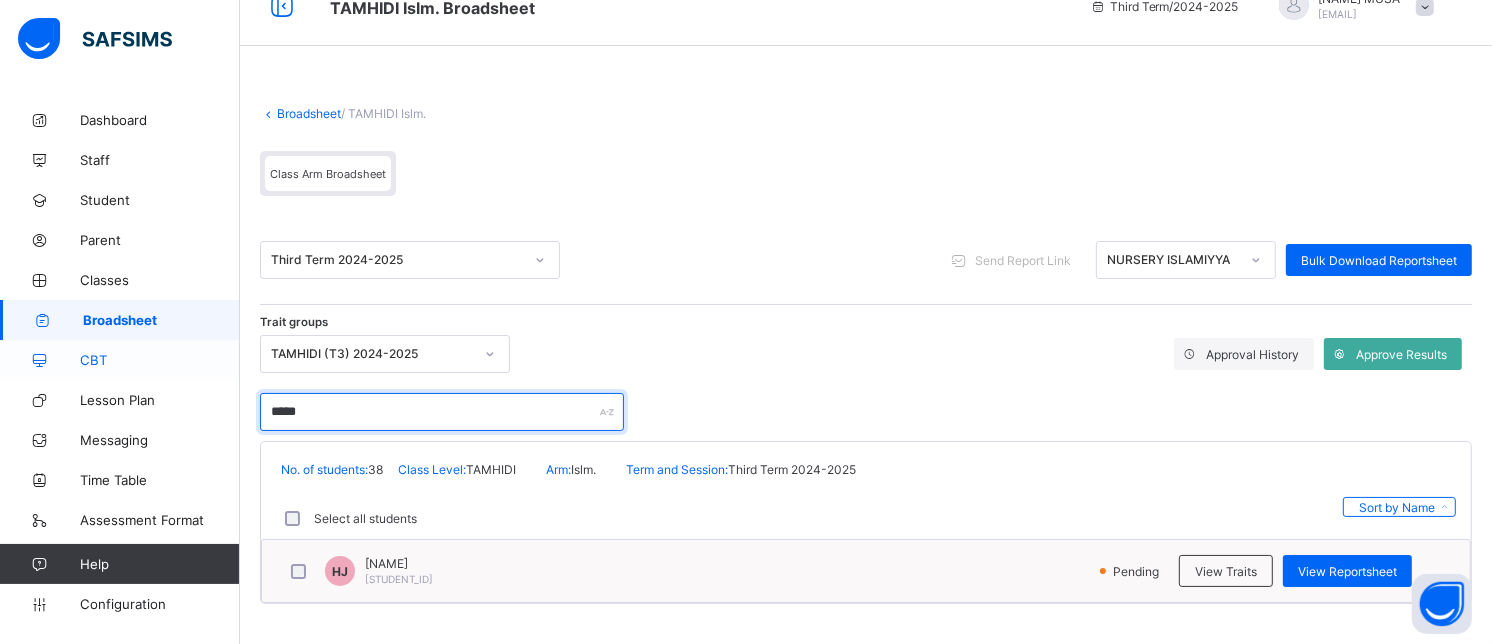 drag, startPoint x: 351, startPoint y: 396, endPoint x: 150, endPoint y: 358, distance: 204.5605 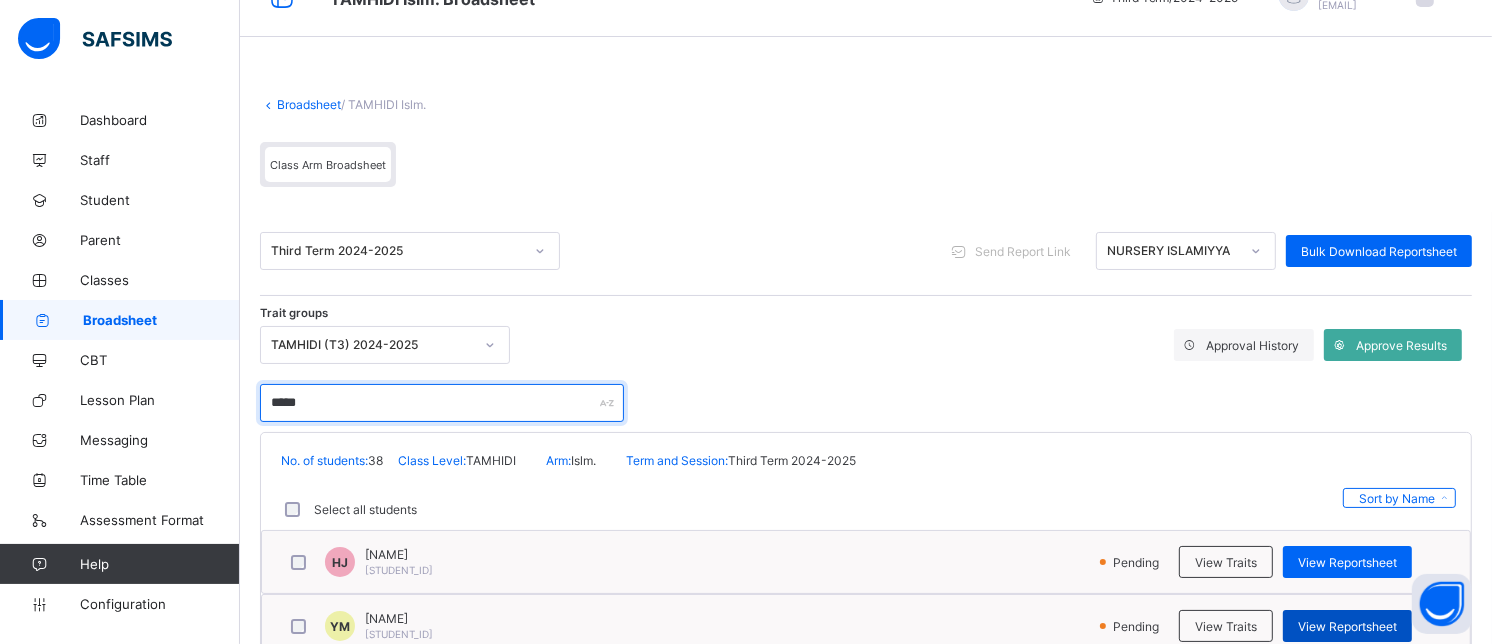 type on "*****" 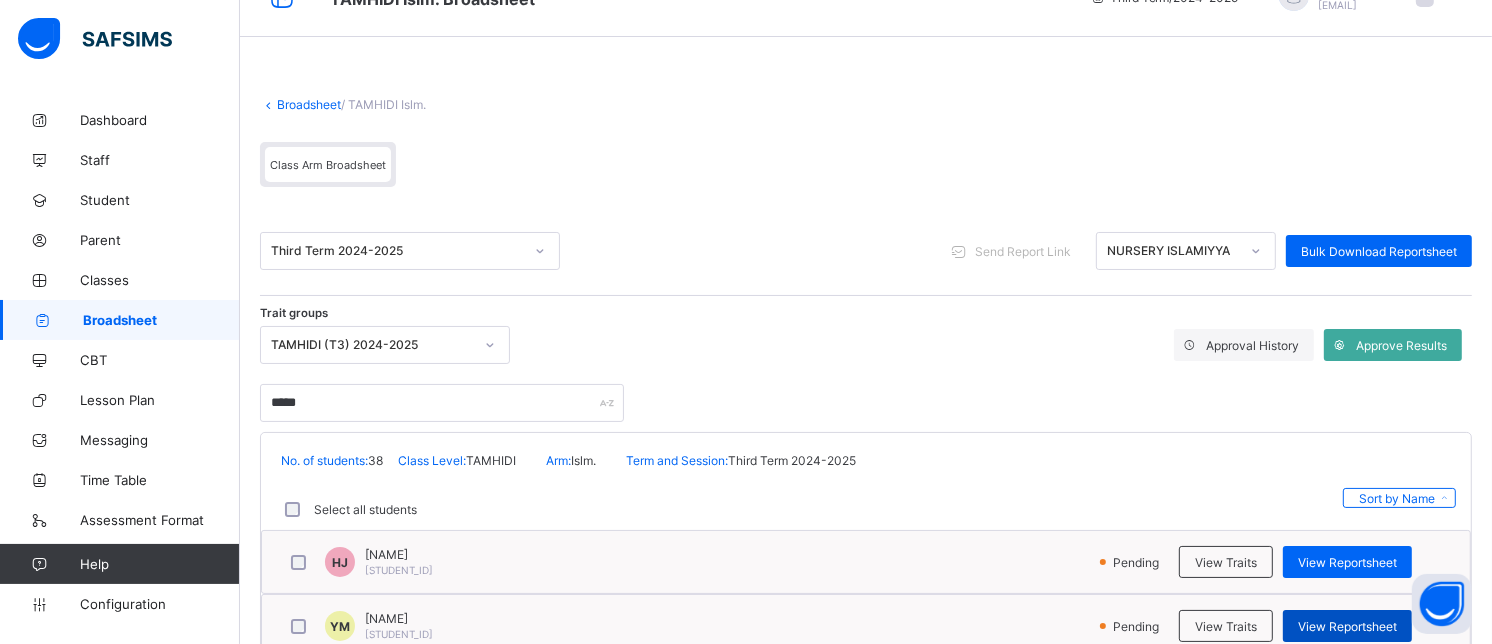 click on "View Reportsheet" at bounding box center [1347, 626] 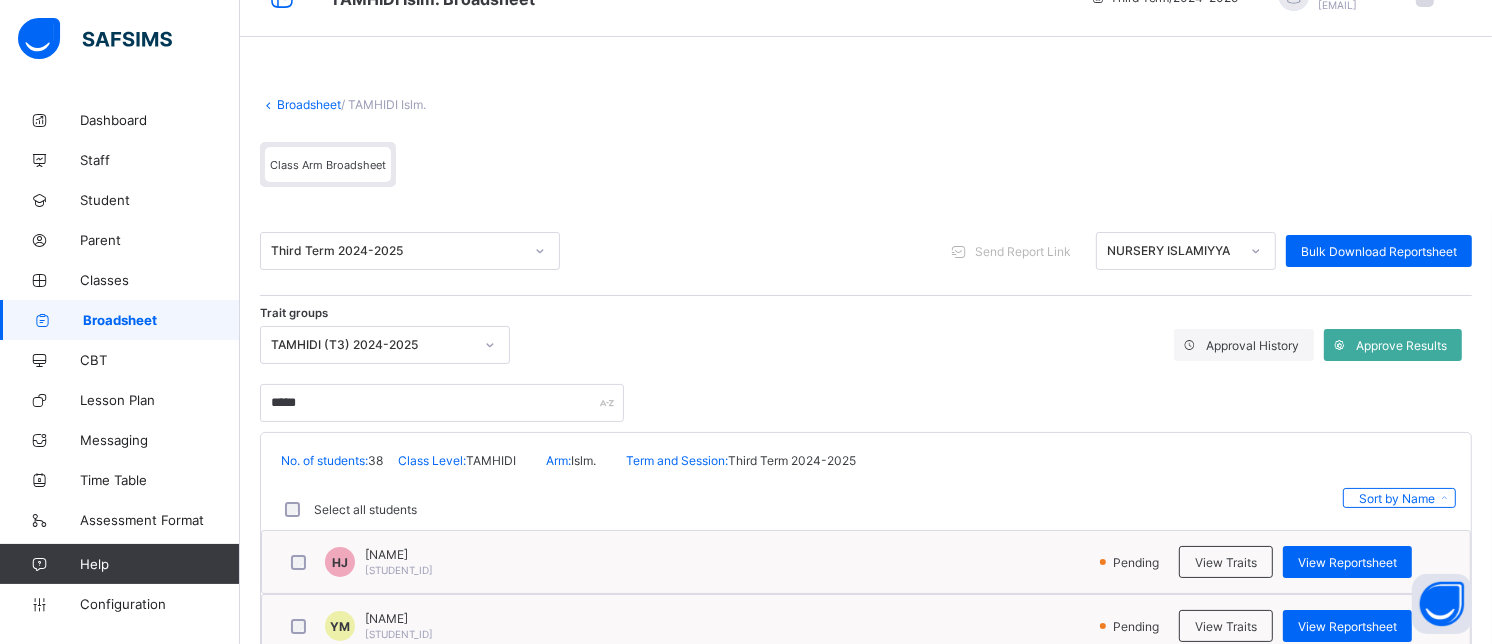 click on "Broadsheet" at bounding box center [309, 104] 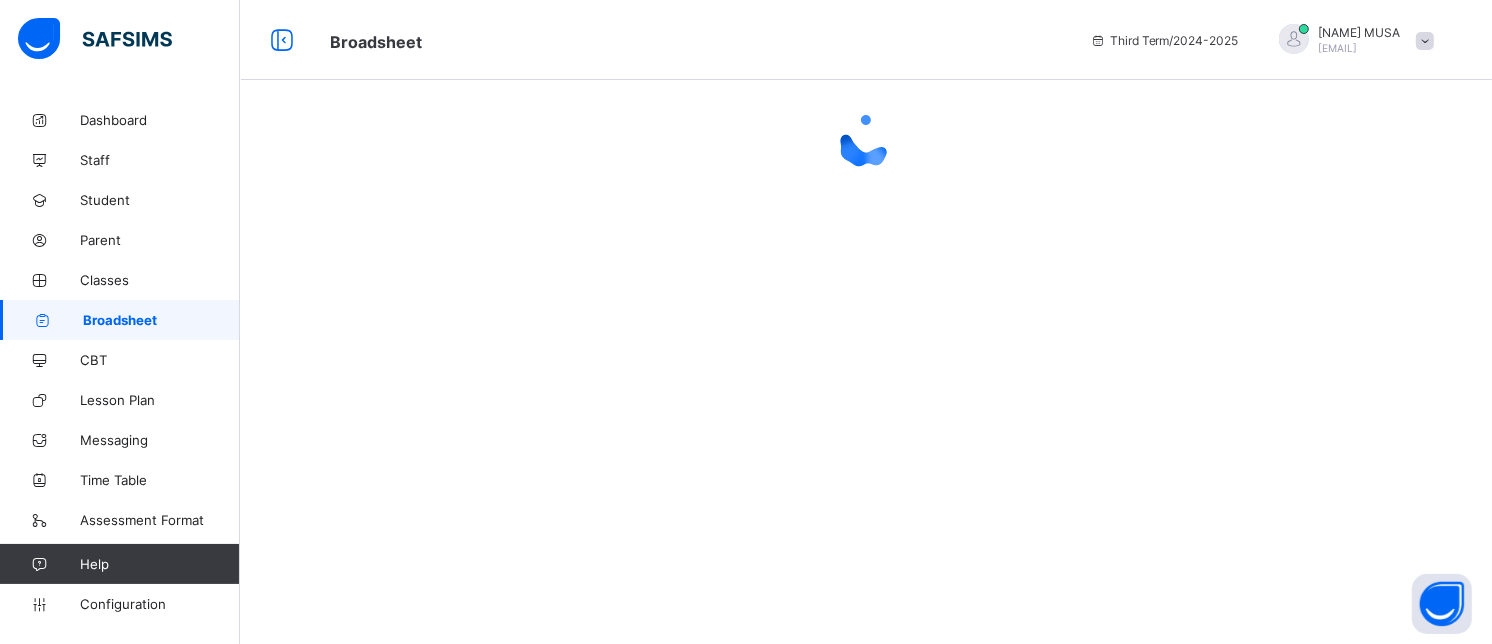 scroll, scrollTop: 0, scrollLeft: 0, axis: both 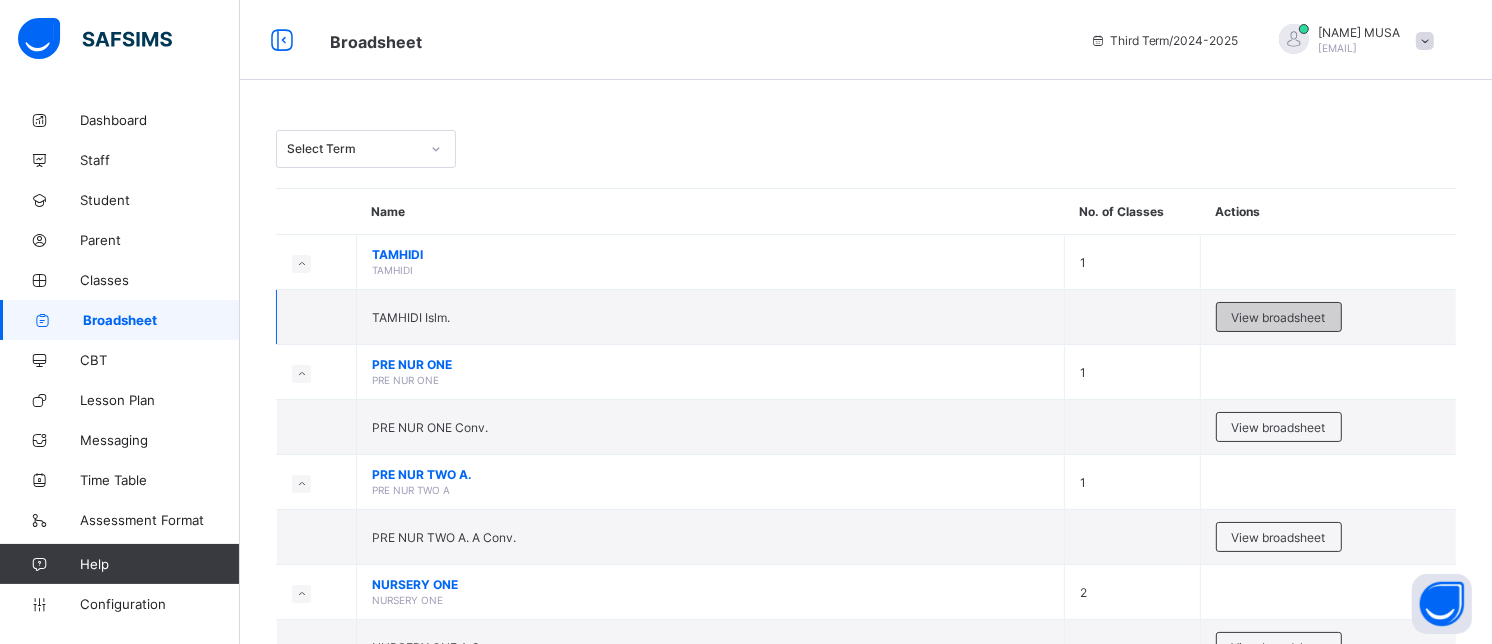 click on "View broadsheet" at bounding box center (1279, 317) 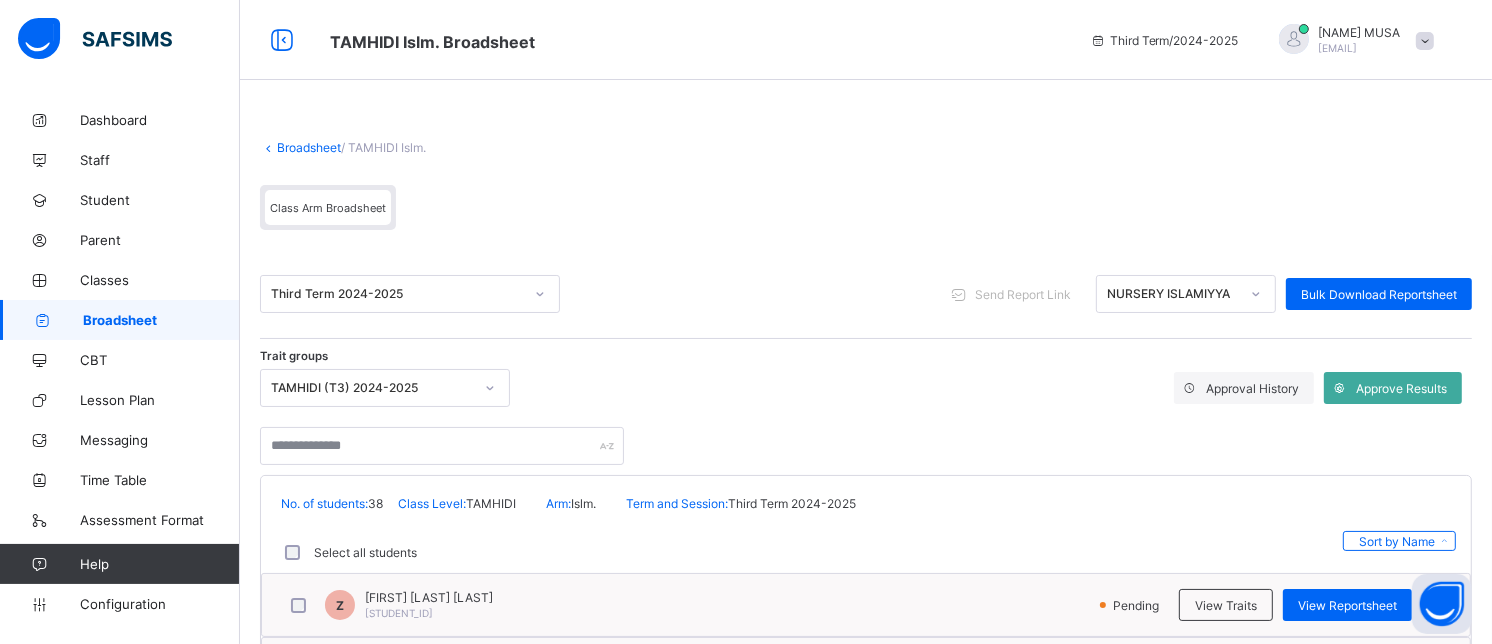 click on "Broadsheet" at bounding box center [309, 147] 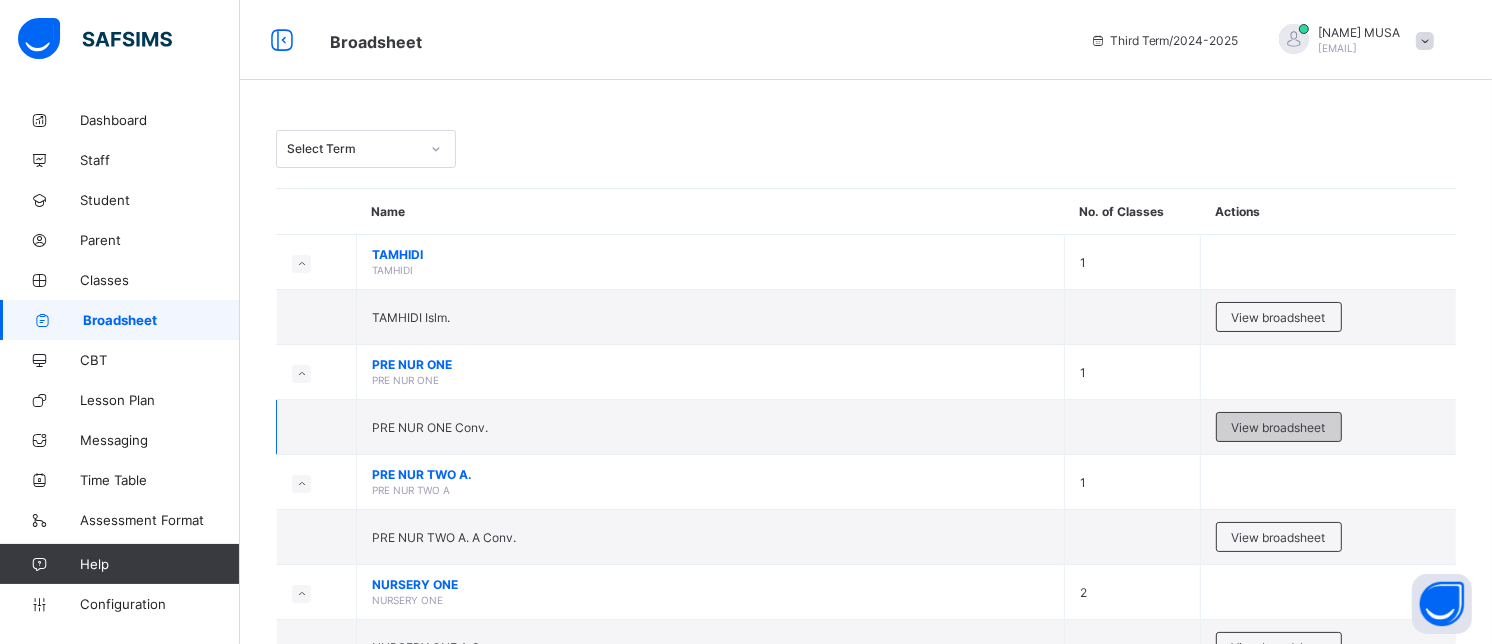 click on "View broadsheet" at bounding box center (1279, 427) 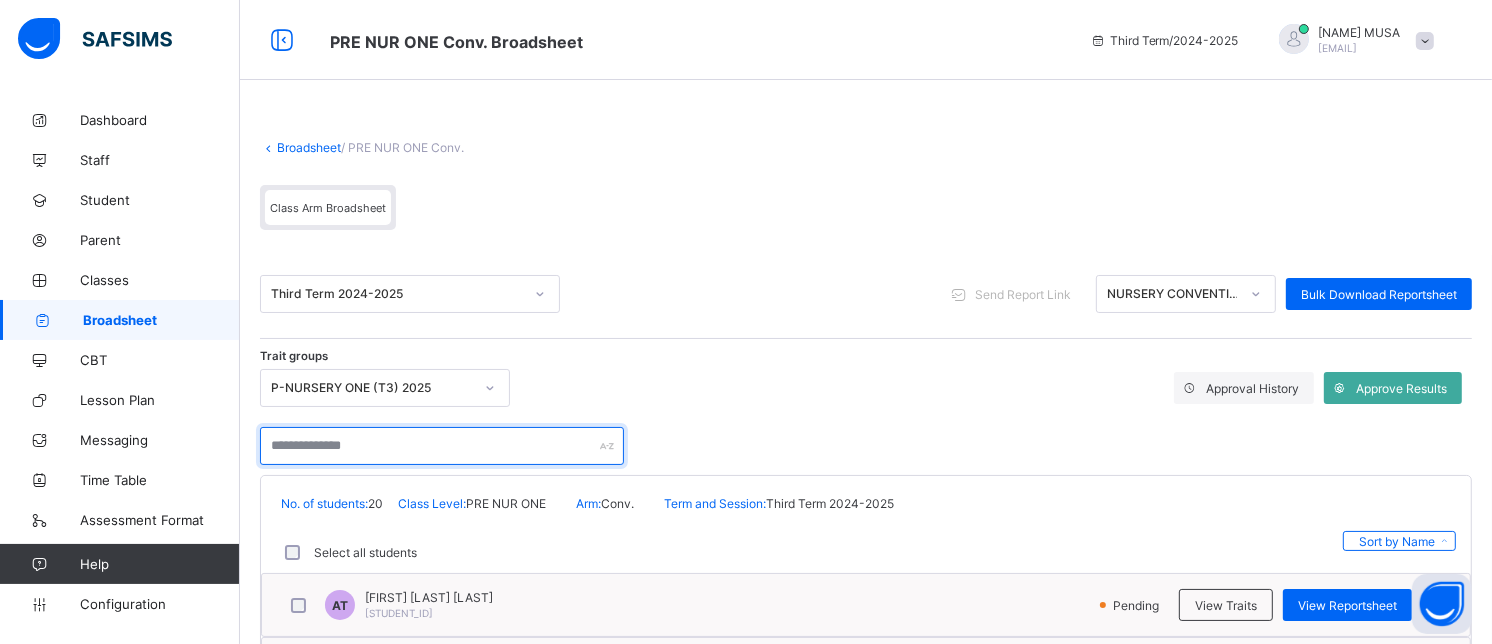 click at bounding box center [442, 446] 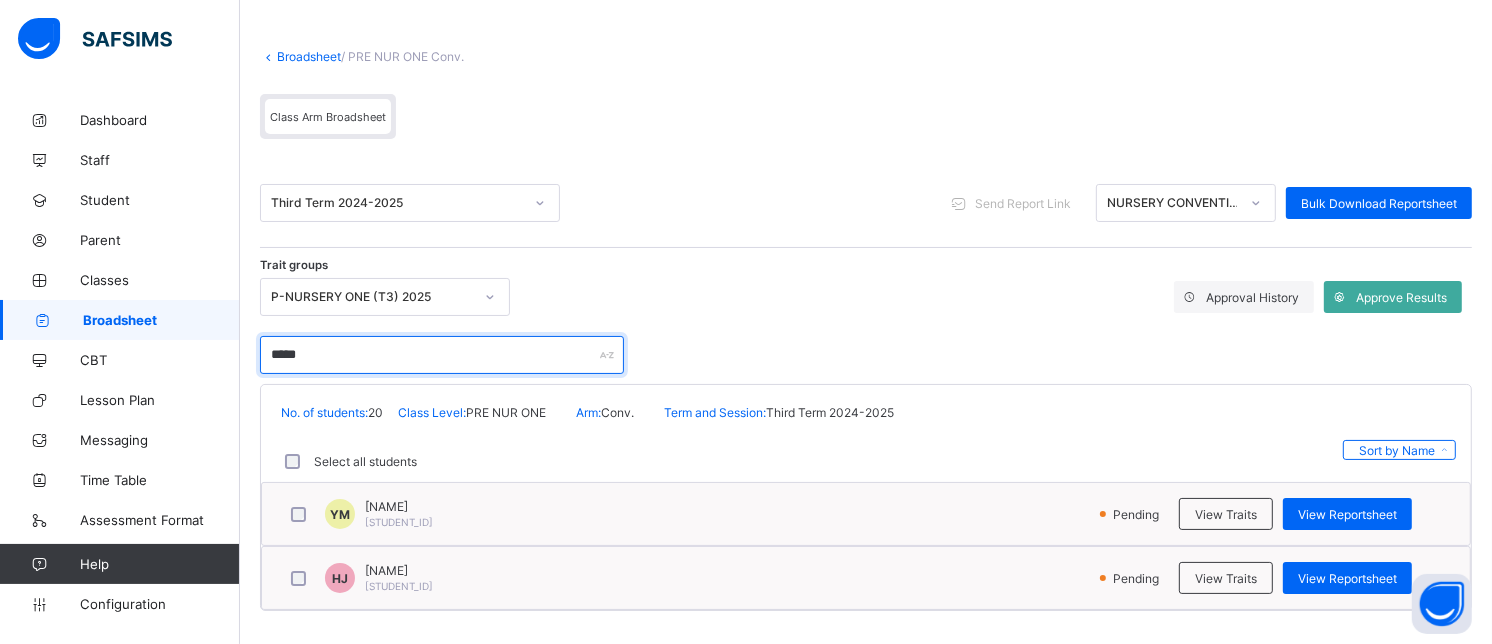 scroll, scrollTop: 107, scrollLeft: 0, axis: vertical 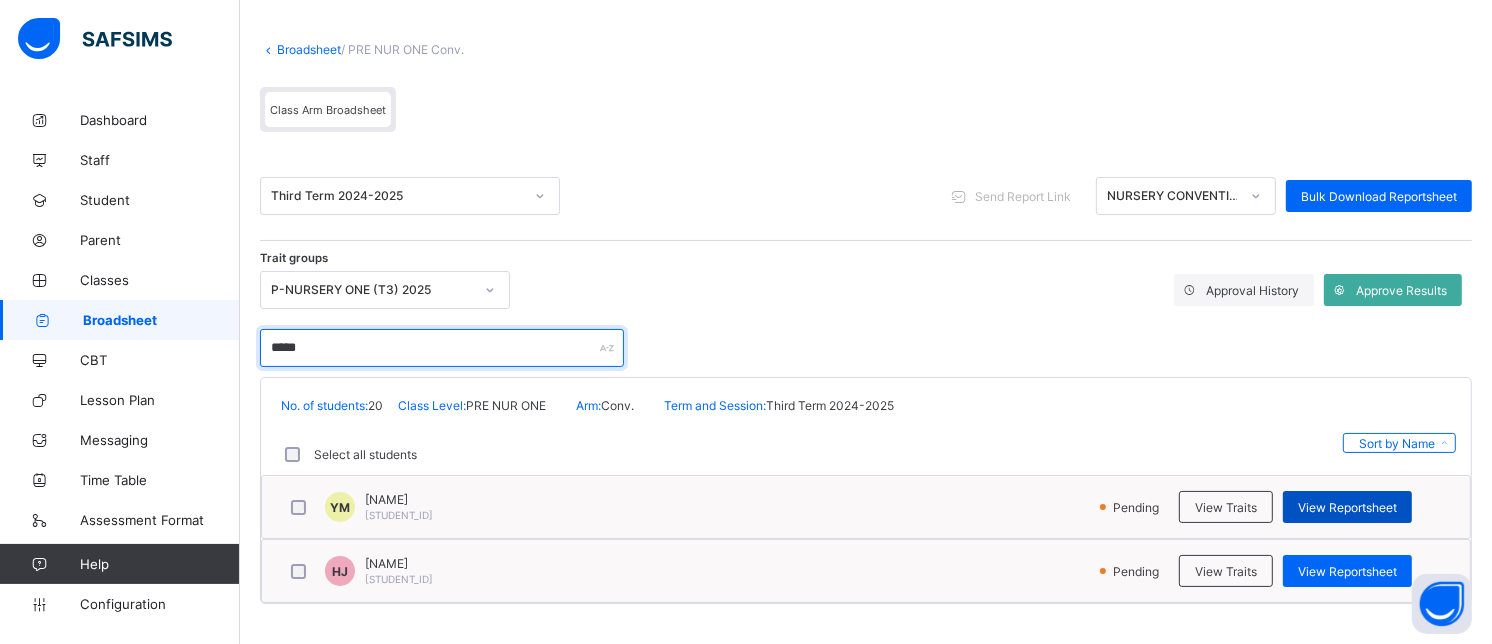 type on "*****" 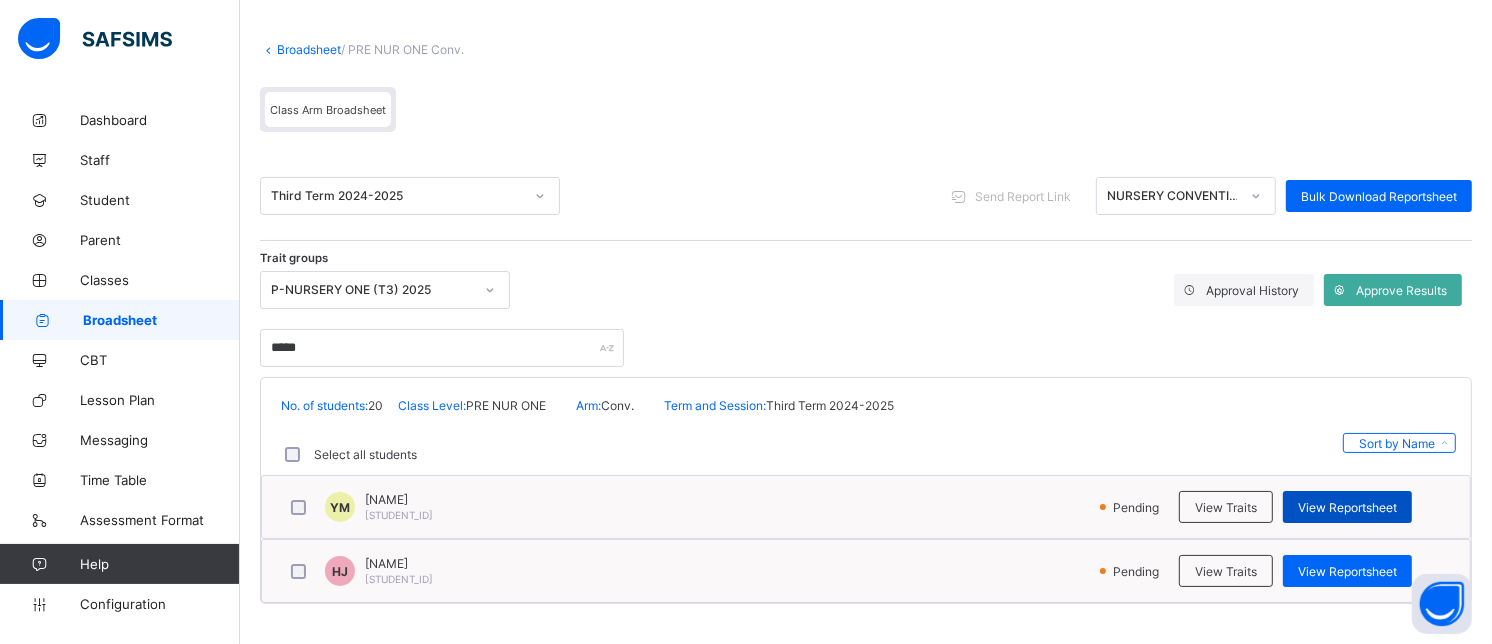 click on "View Reportsheet" at bounding box center (1347, 507) 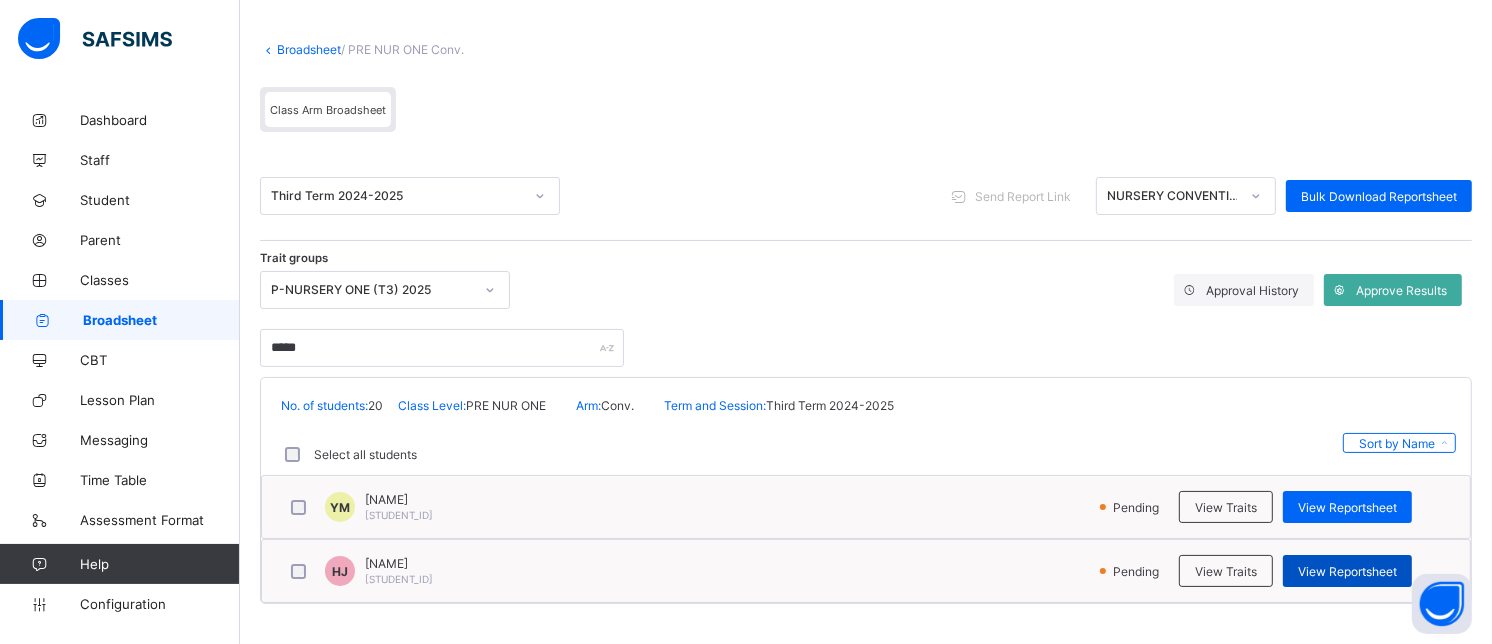 click on "View Reportsheet" at bounding box center [1347, 571] 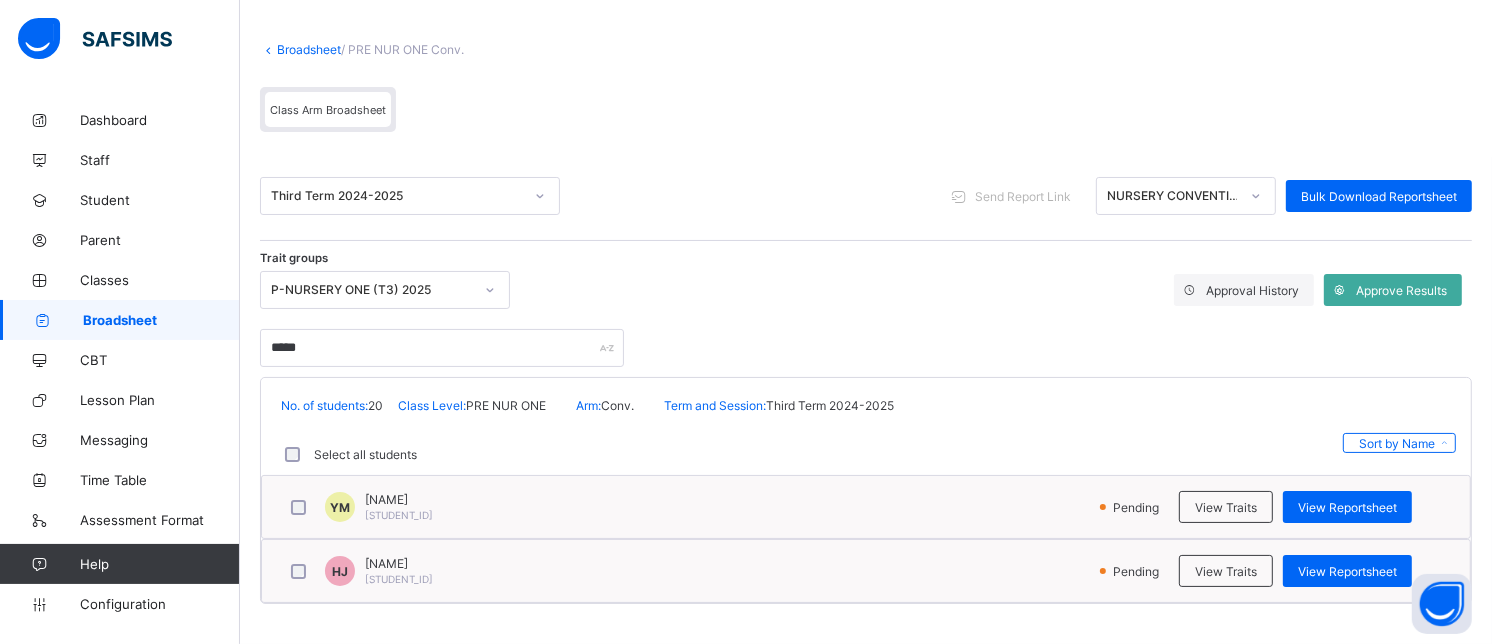 click on "Broadsheet" at bounding box center [309, 49] 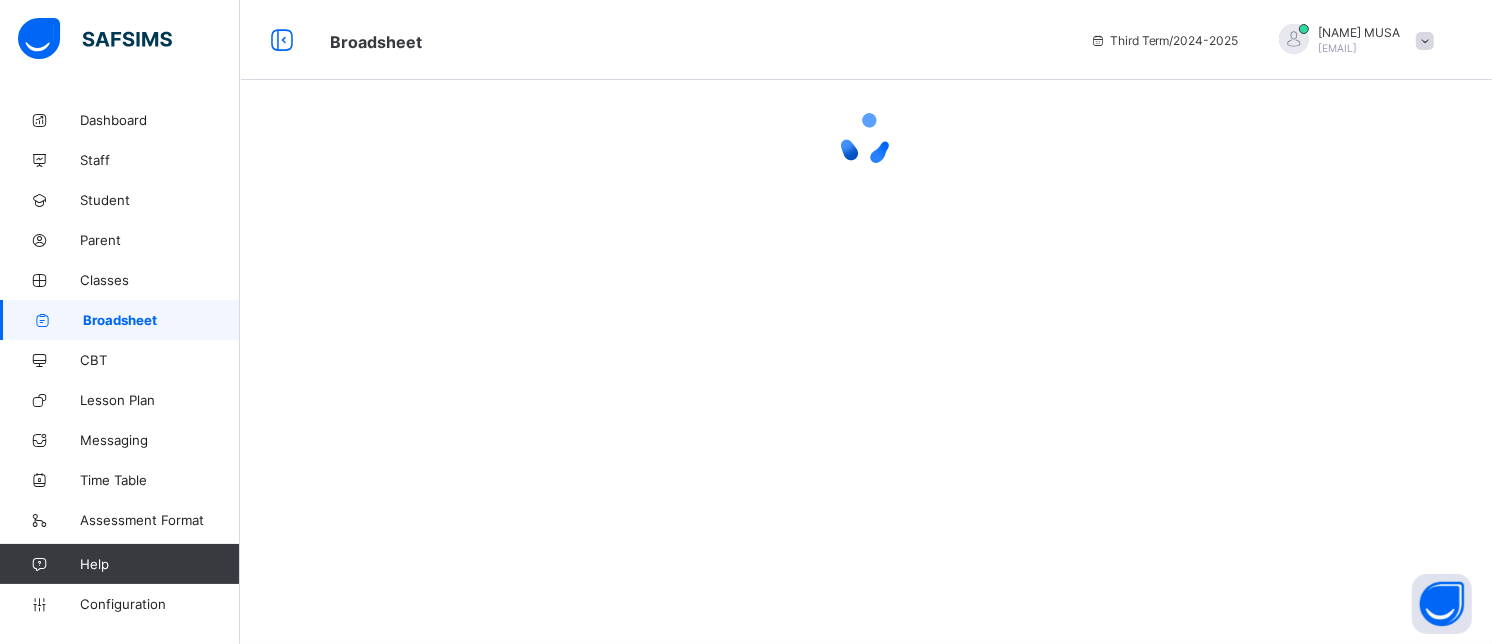 scroll, scrollTop: 0, scrollLeft: 0, axis: both 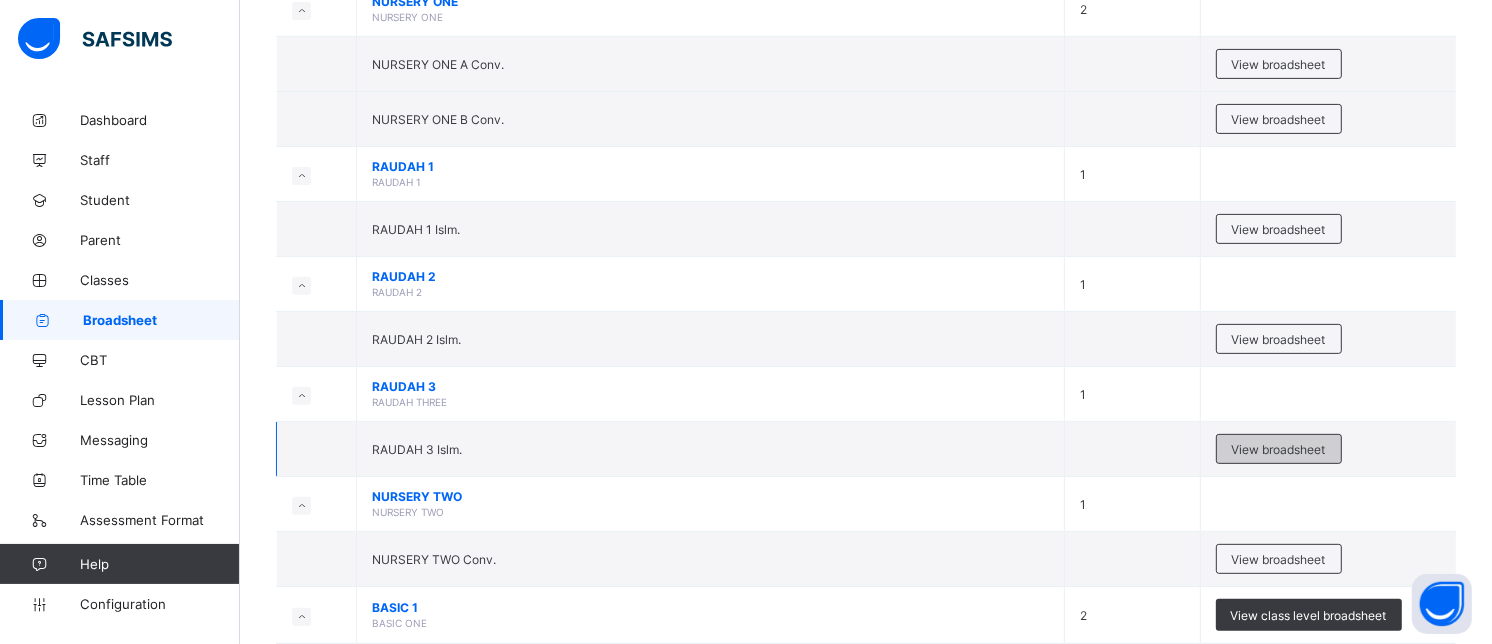 click on "View broadsheet" at bounding box center [1279, 449] 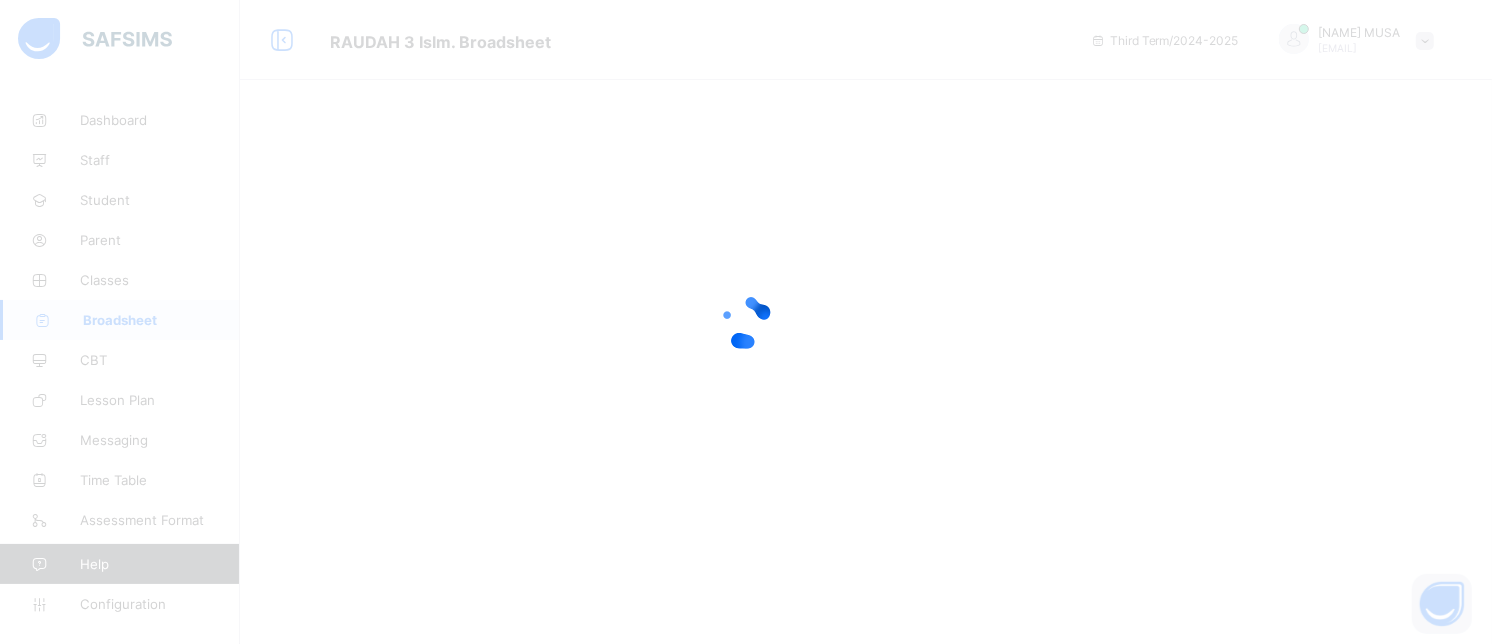 scroll, scrollTop: 0, scrollLeft: 0, axis: both 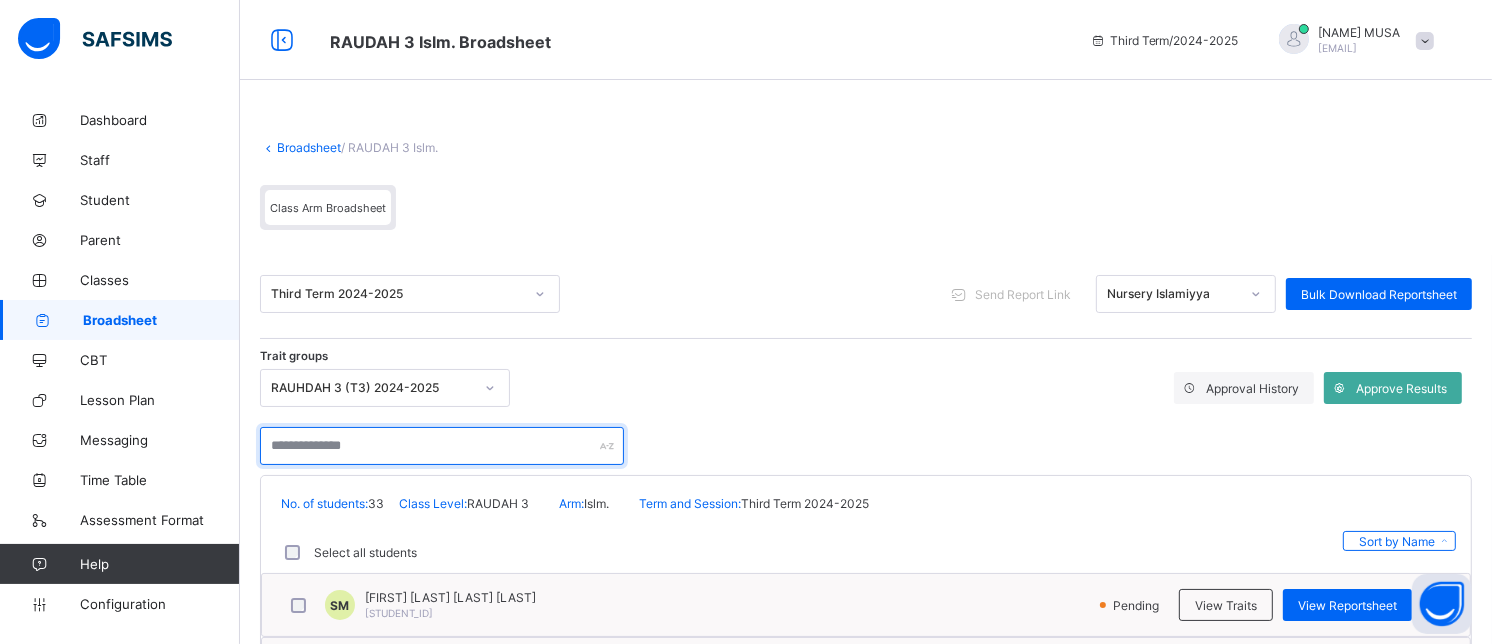 click at bounding box center [442, 446] 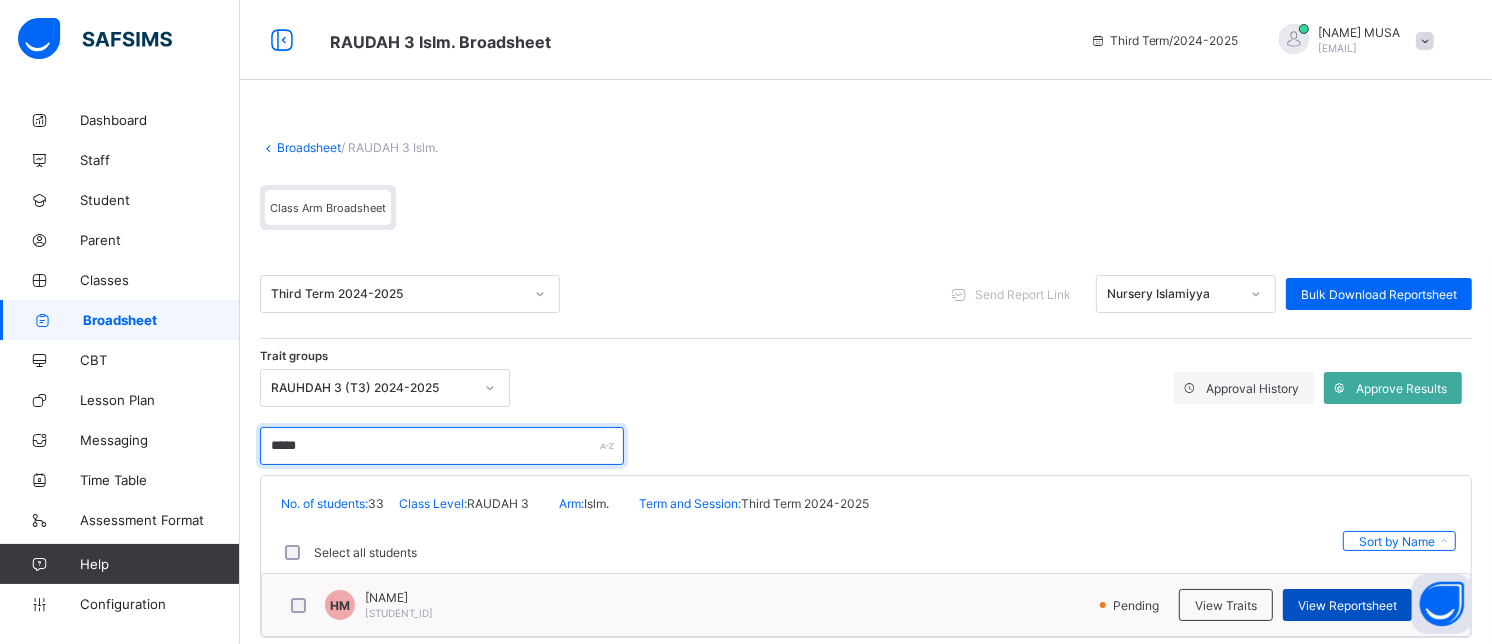 type on "*****" 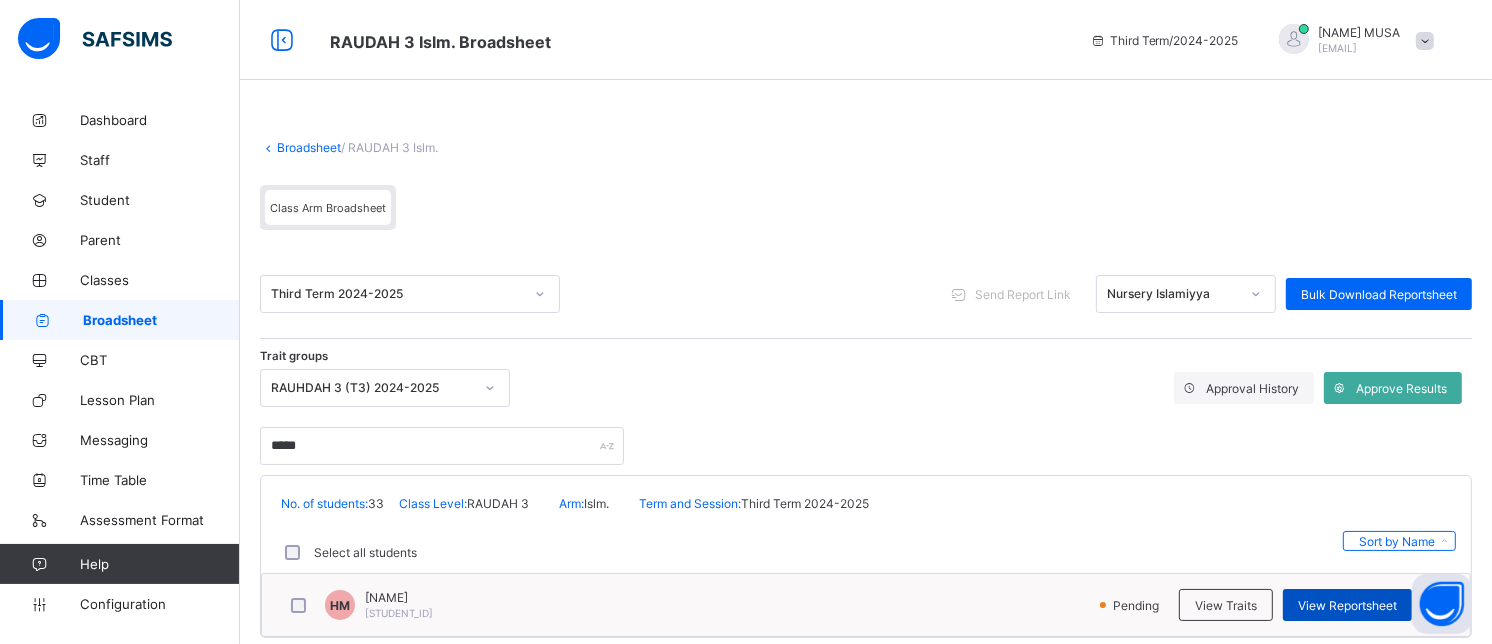 click on "View Reportsheet" at bounding box center [1347, 605] 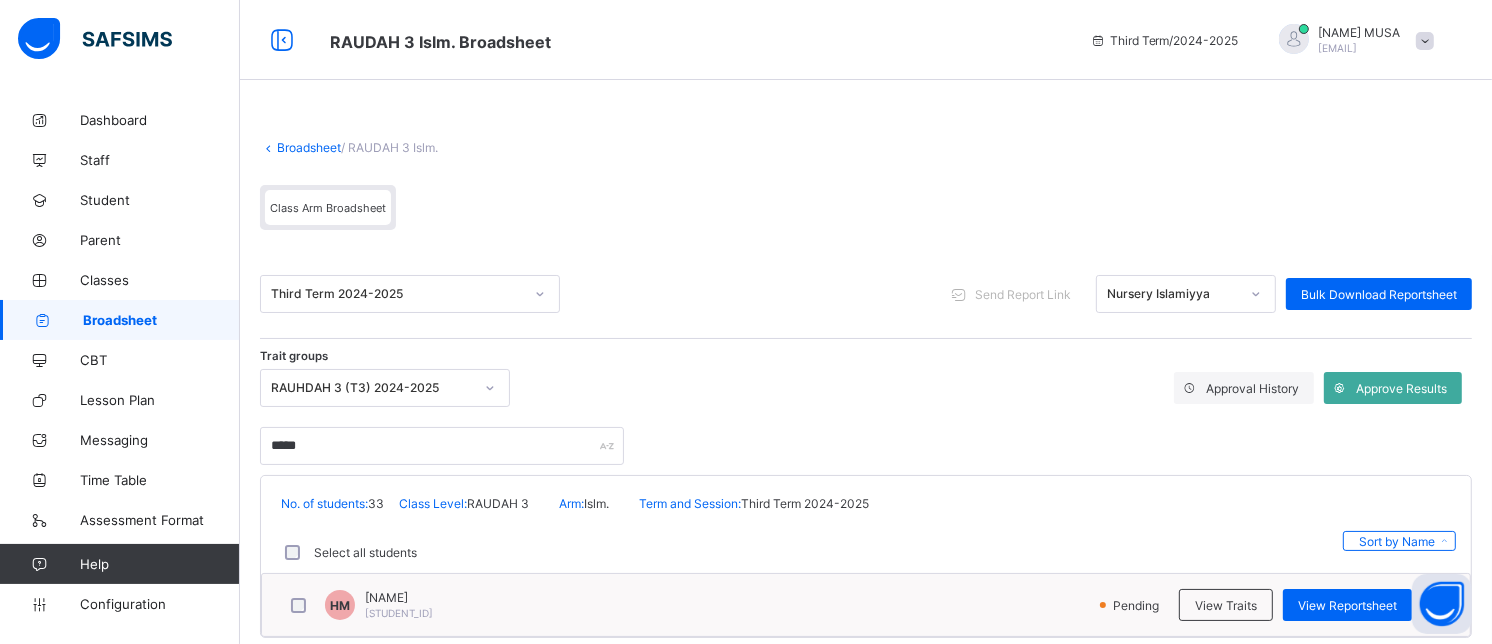 click on "Broadsheet" at bounding box center (309, 147) 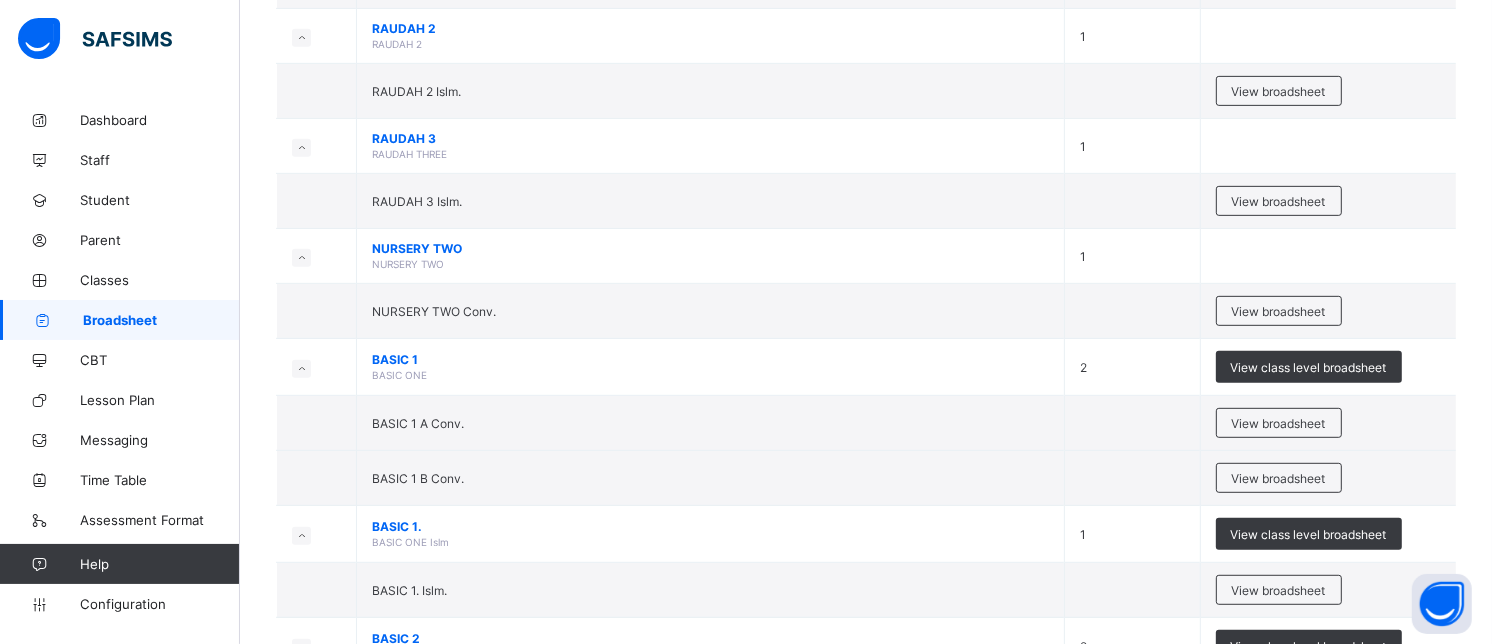 scroll, scrollTop: 1115, scrollLeft: 0, axis: vertical 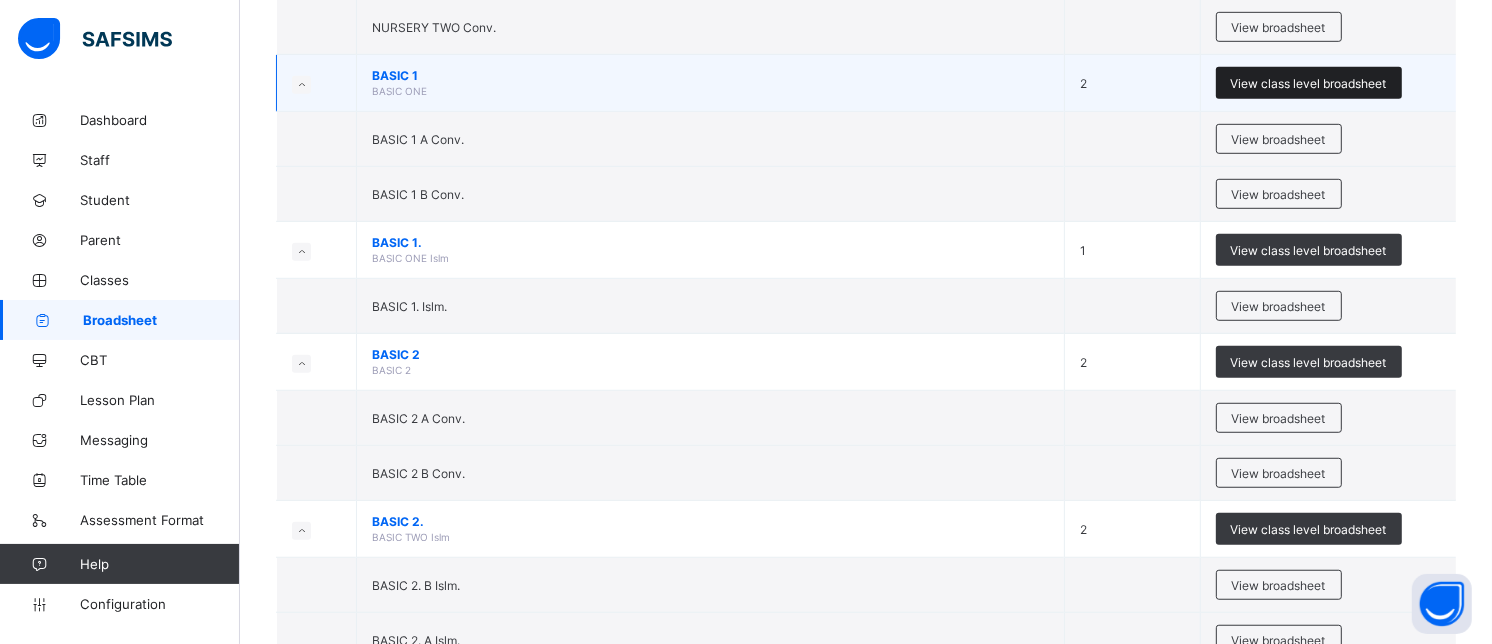 click on "View class level broadsheet" at bounding box center (1309, 83) 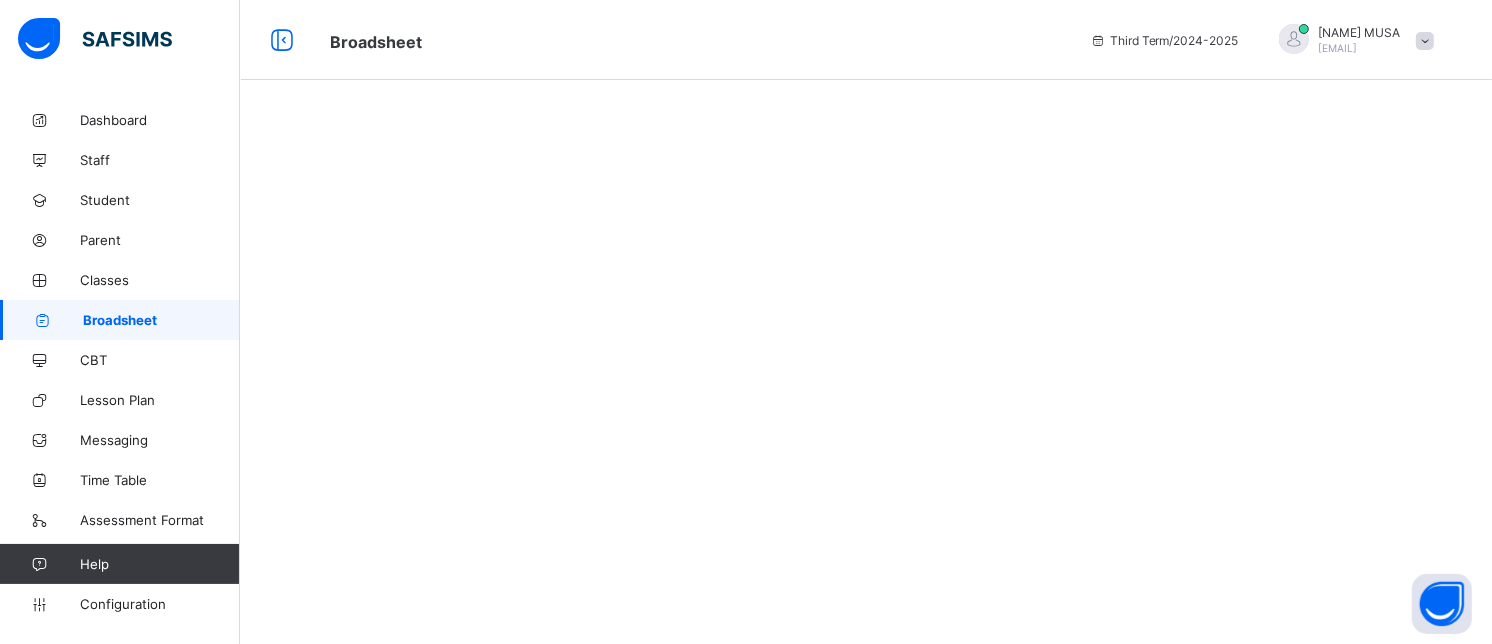 scroll, scrollTop: 0, scrollLeft: 0, axis: both 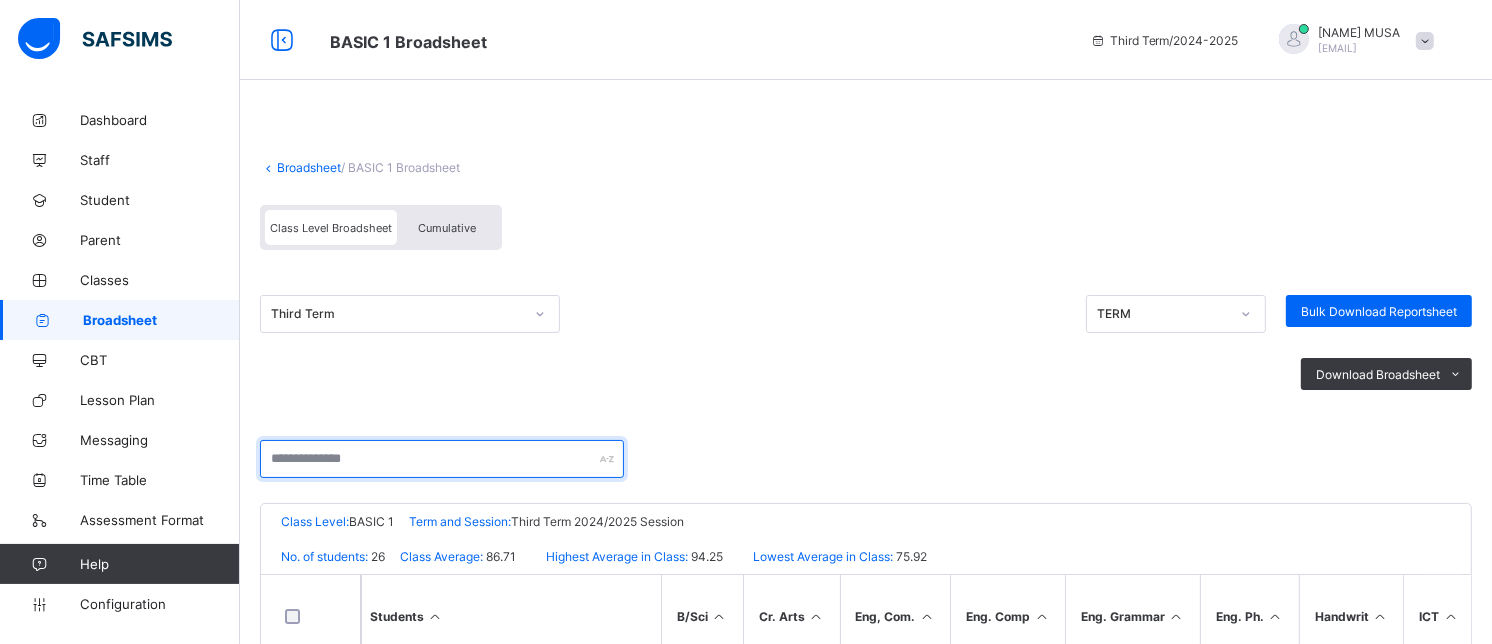 click at bounding box center (442, 459) 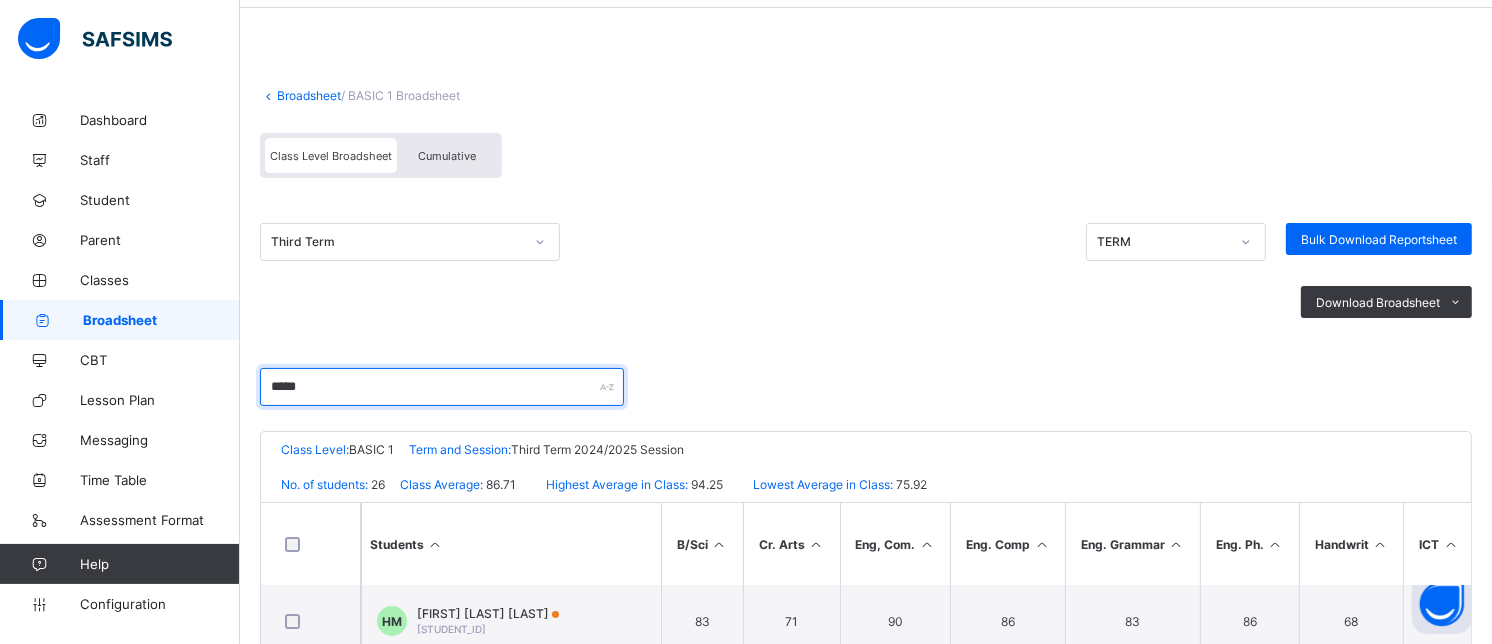 scroll, scrollTop: 74, scrollLeft: 0, axis: vertical 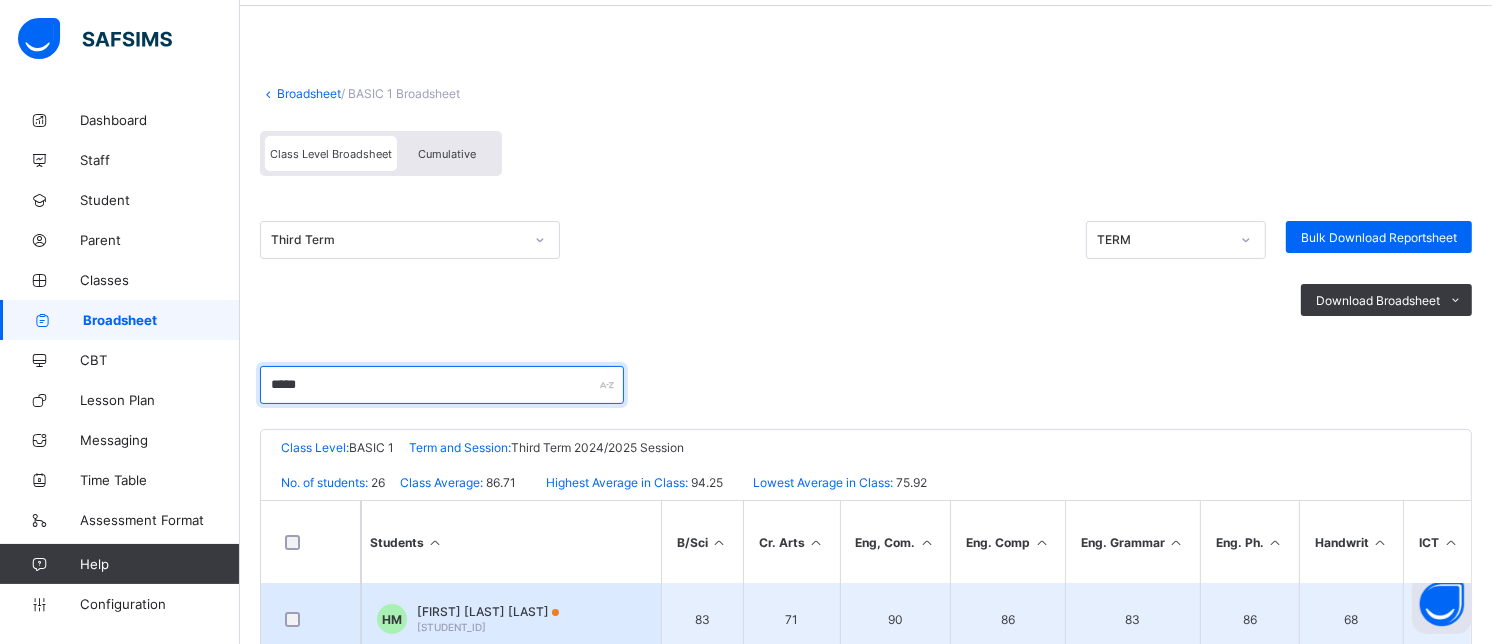 type on "*****" 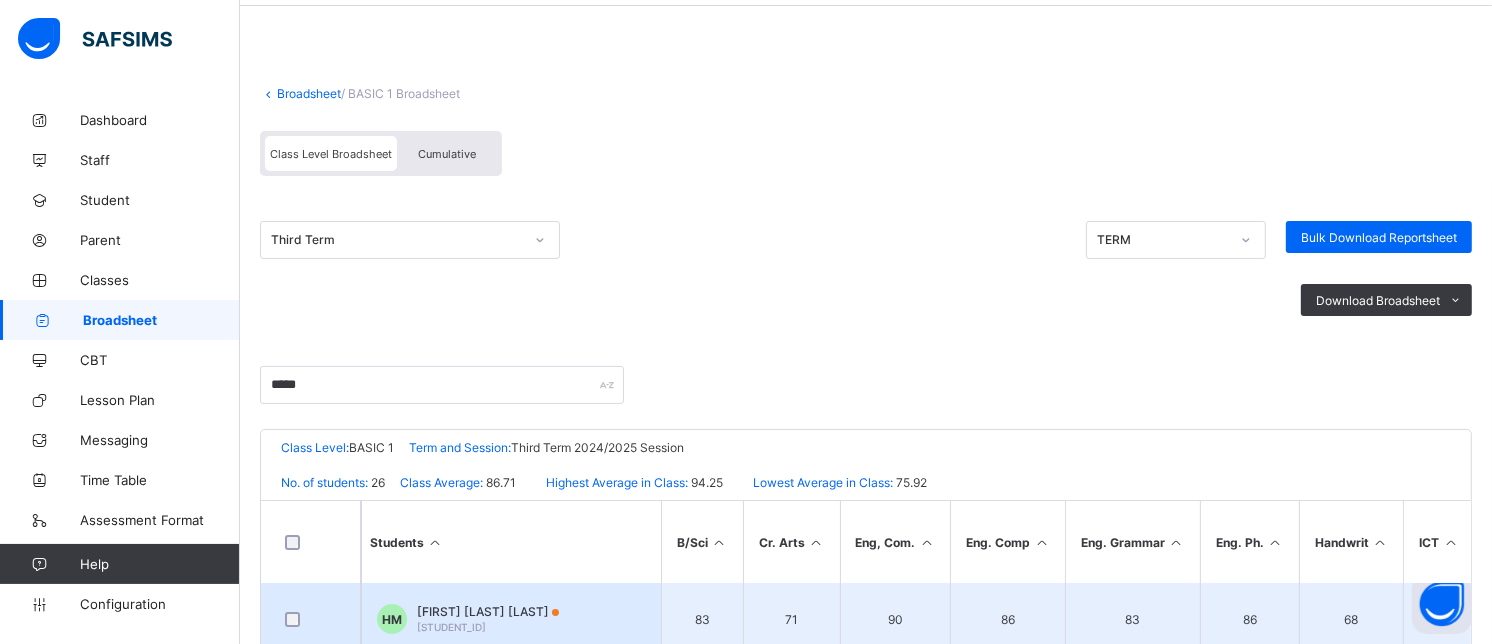 click on "[FIRST] [LAST] [LAST]" at bounding box center [488, 611] 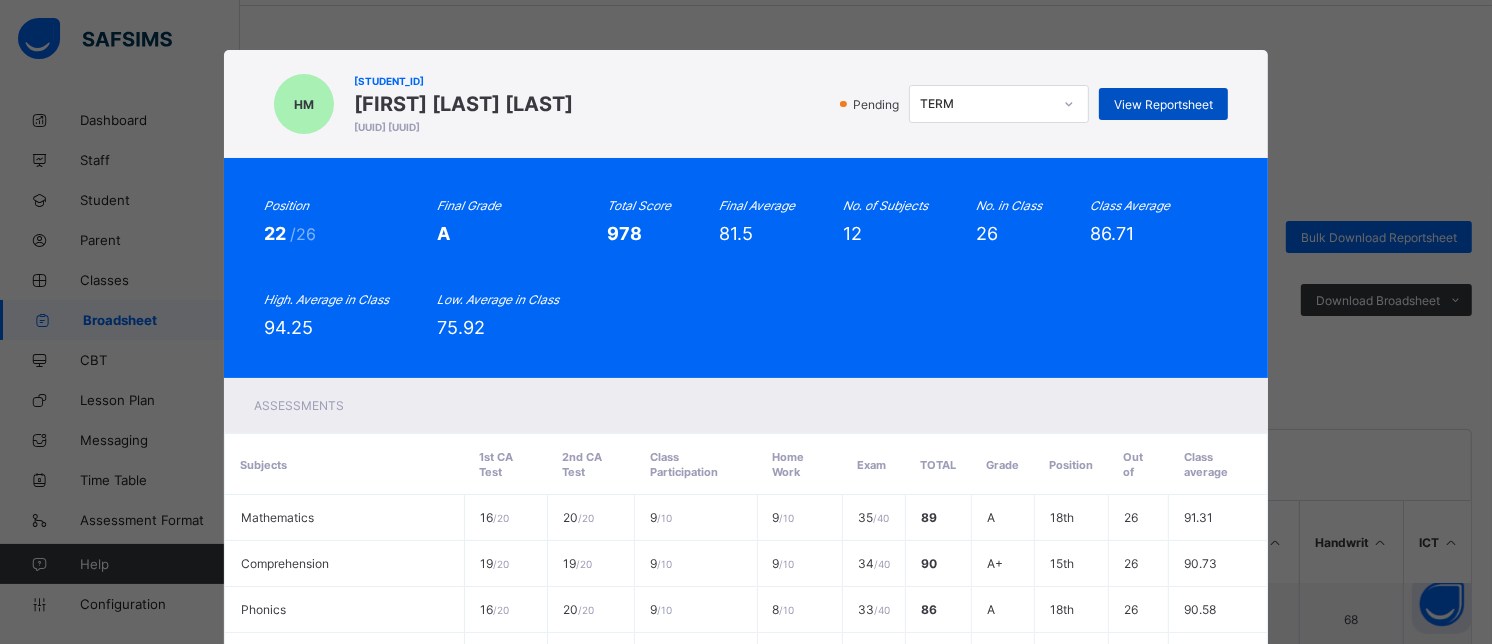 click on "View Reportsheet" at bounding box center (1163, 104) 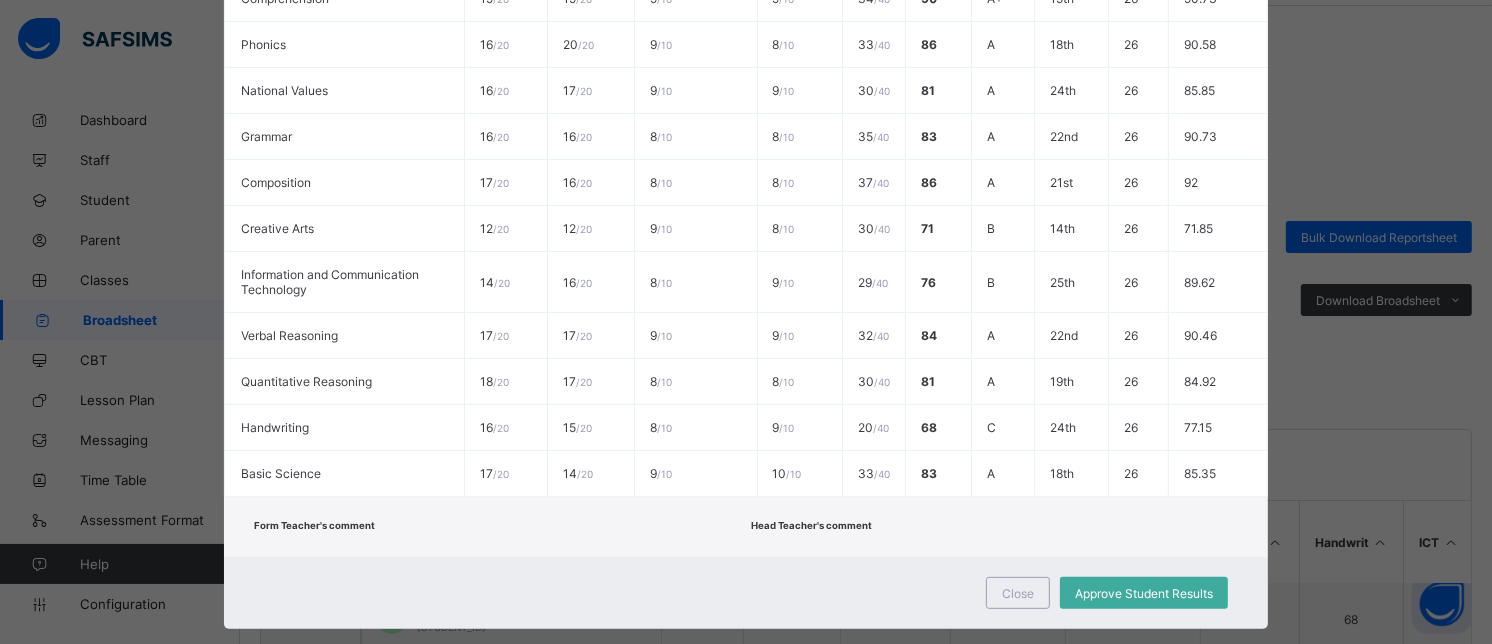 scroll, scrollTop: 682, scrollLeft: 0, axis: vertical 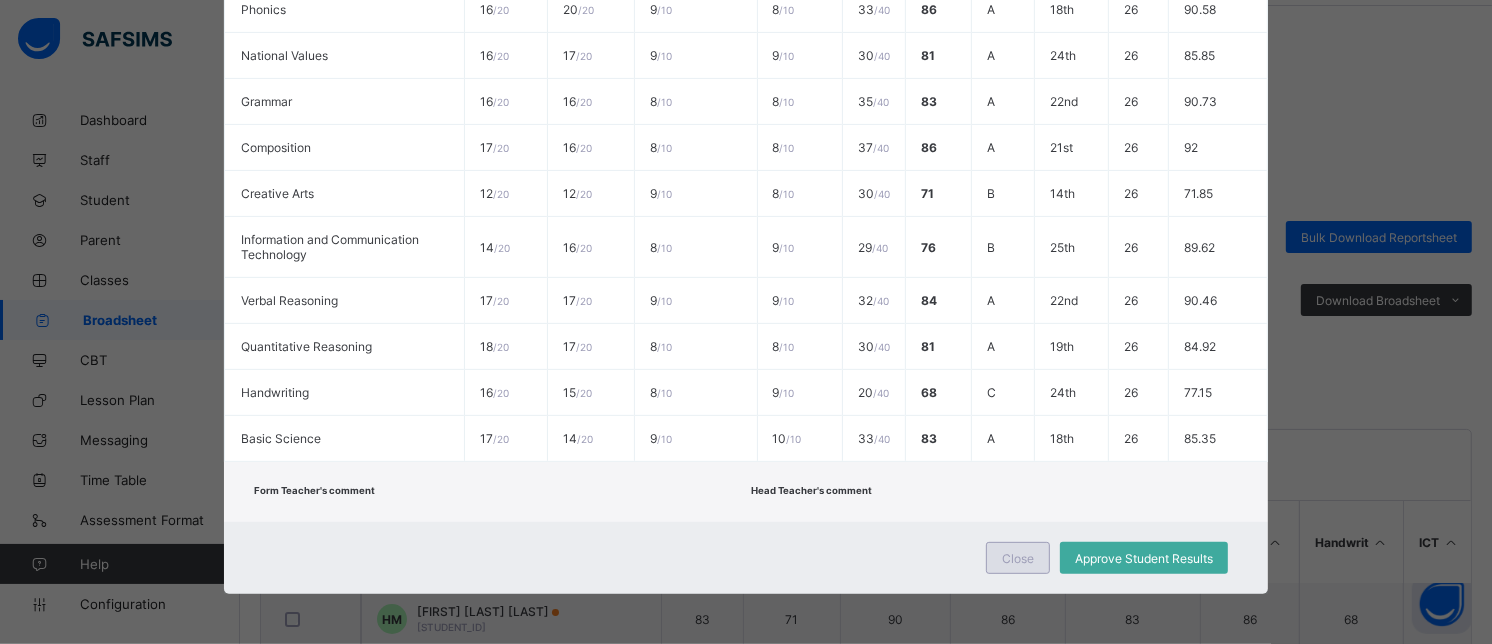 click on "Close" at bounding box center (1018, 558) 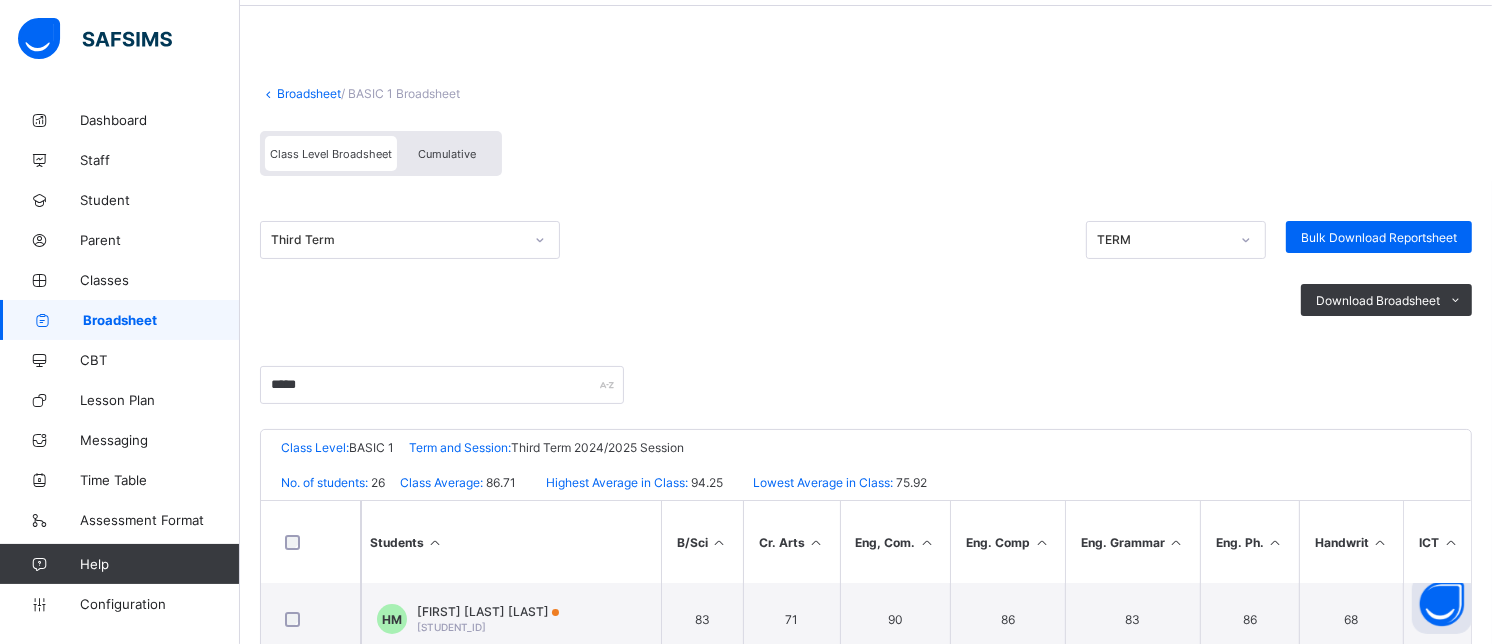 click on "Cumulative" at bounding box center [447, 154] 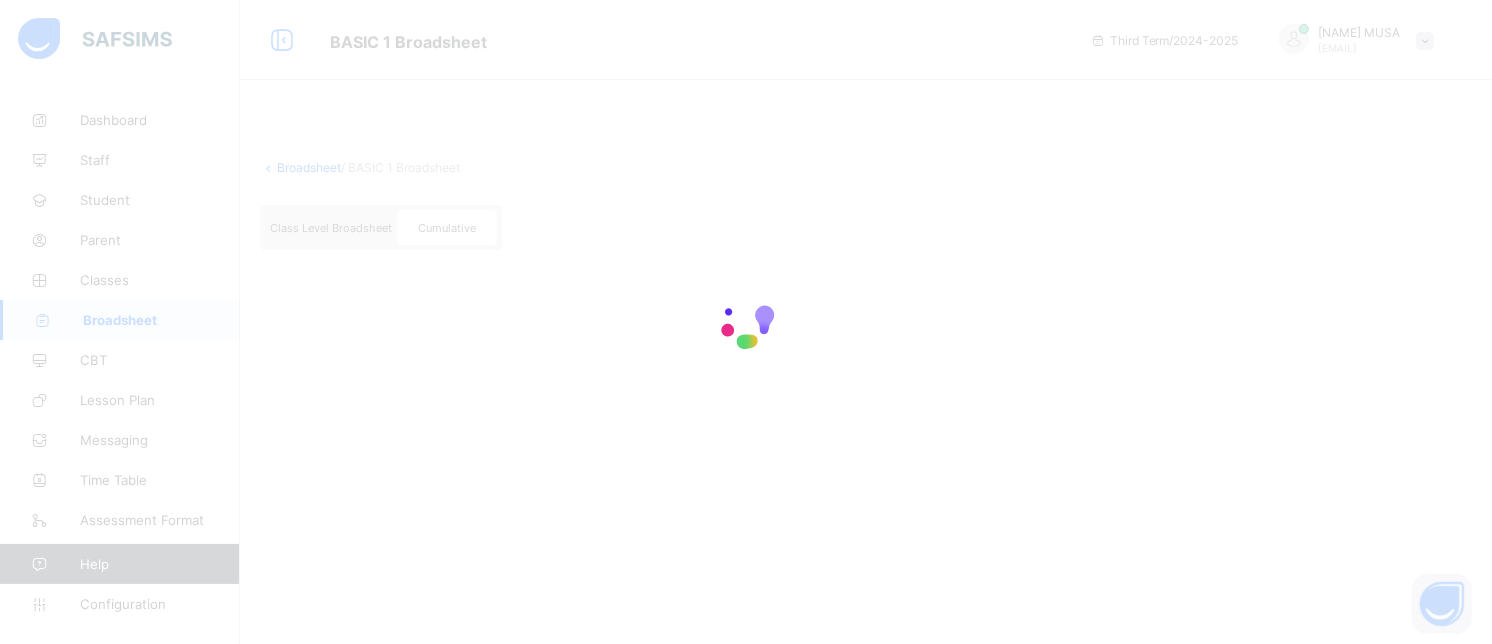scroll, scrollTop: 0, scrollLeft: 0, axis: both 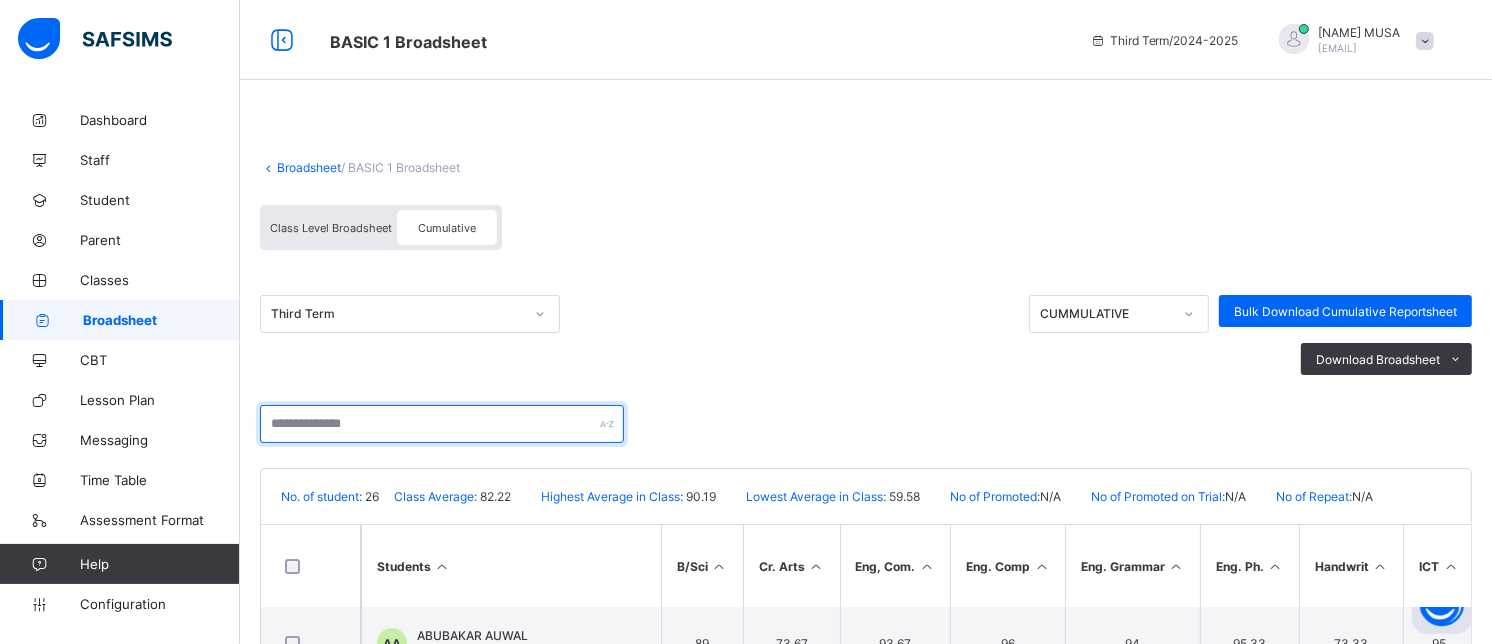 click at bounding box center (442, 424) 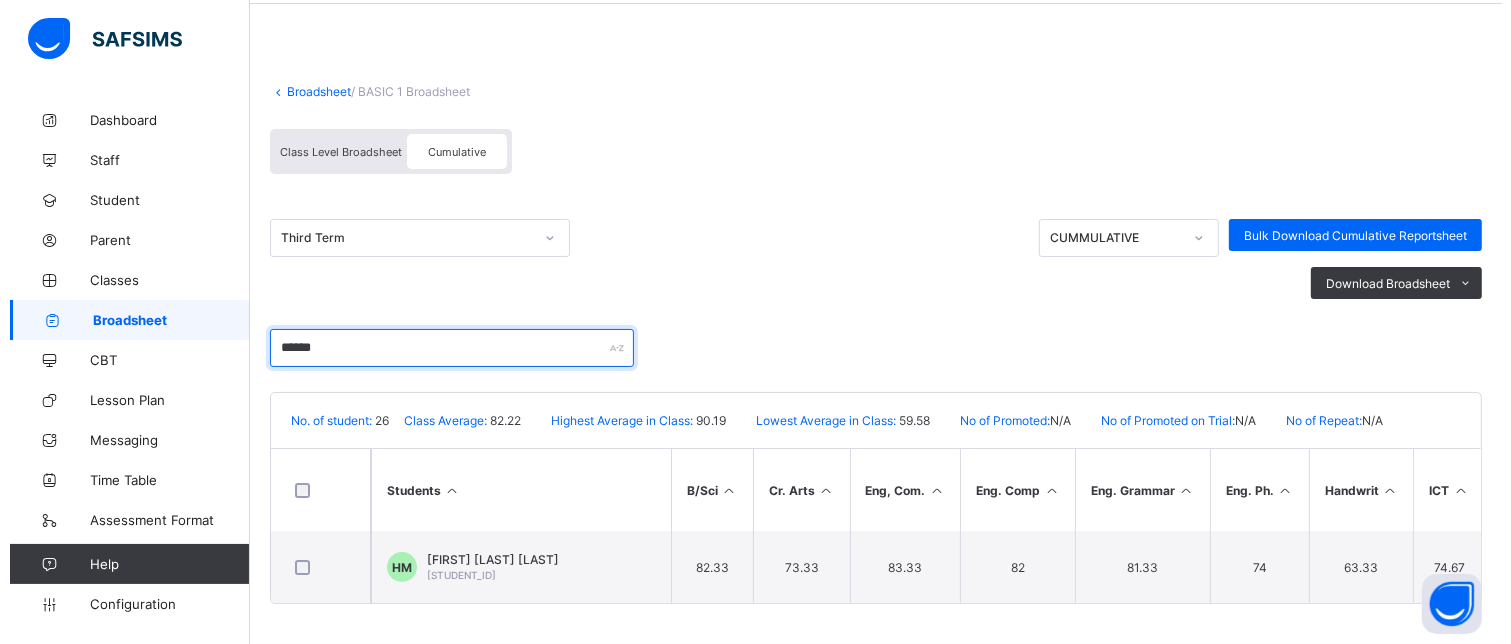scroll, scrollTop: 92, scrollLeft: 0, axis: vertical 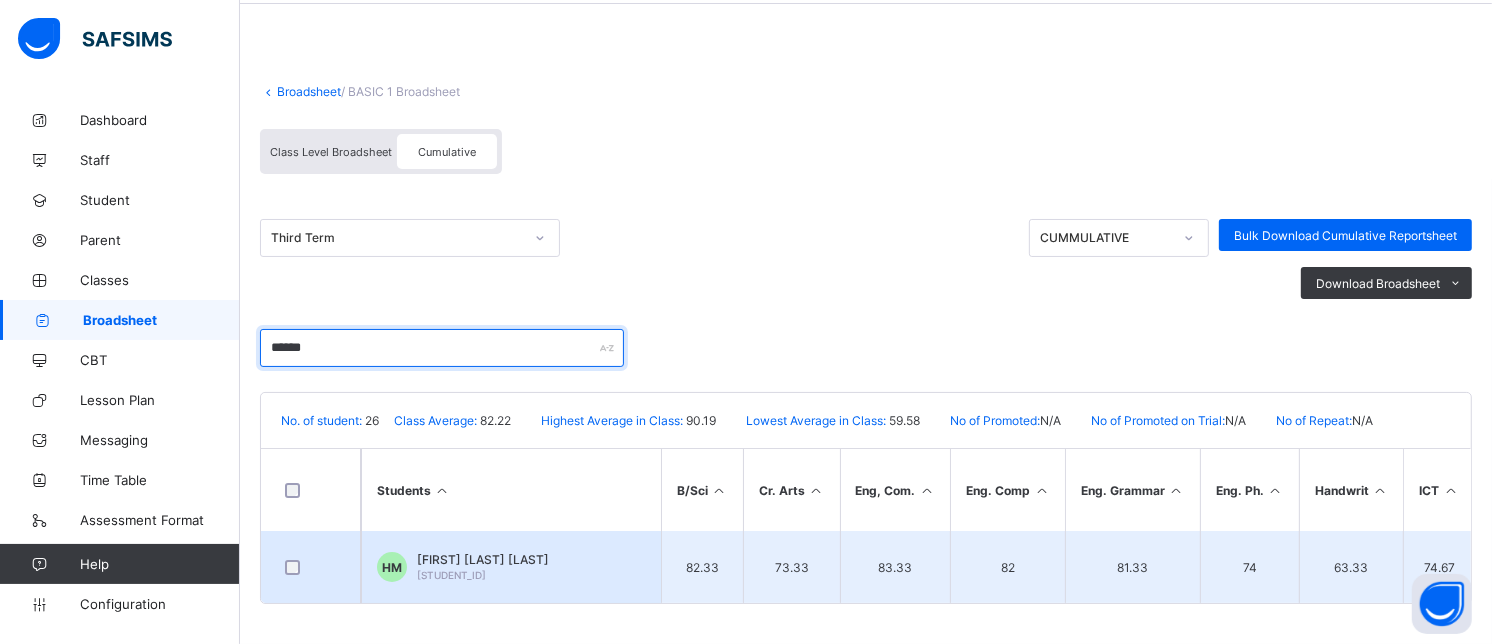 type on "******" 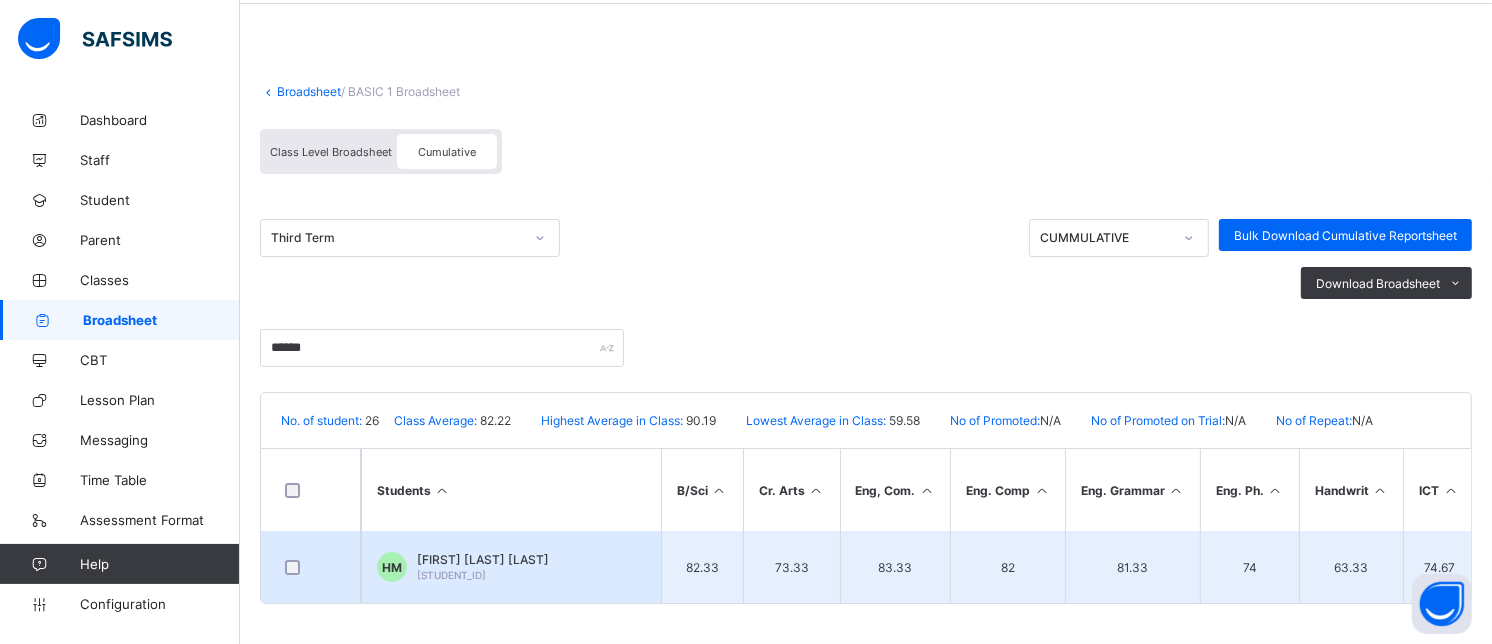 click on "[FIRST] [LAST] [LAST]" at bounding box center (483, 559) 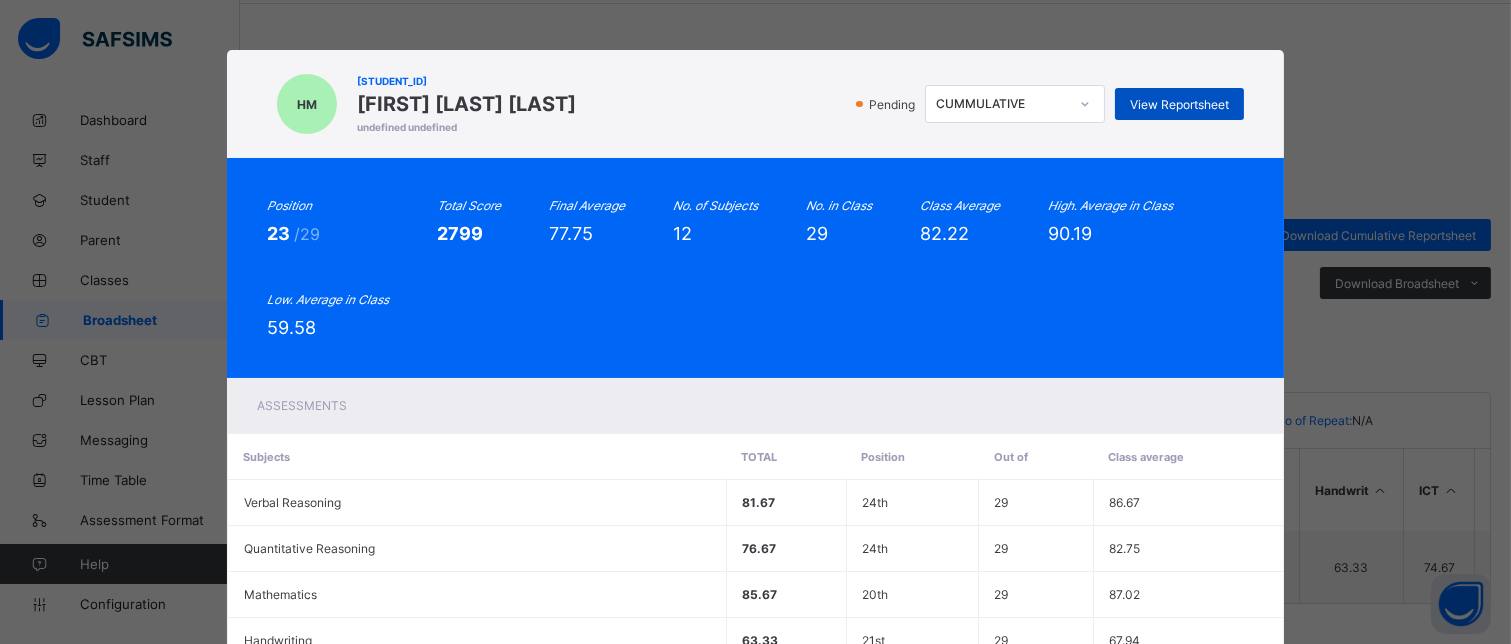 click on "View Reportsheet" at bounding box center (1179, 104) 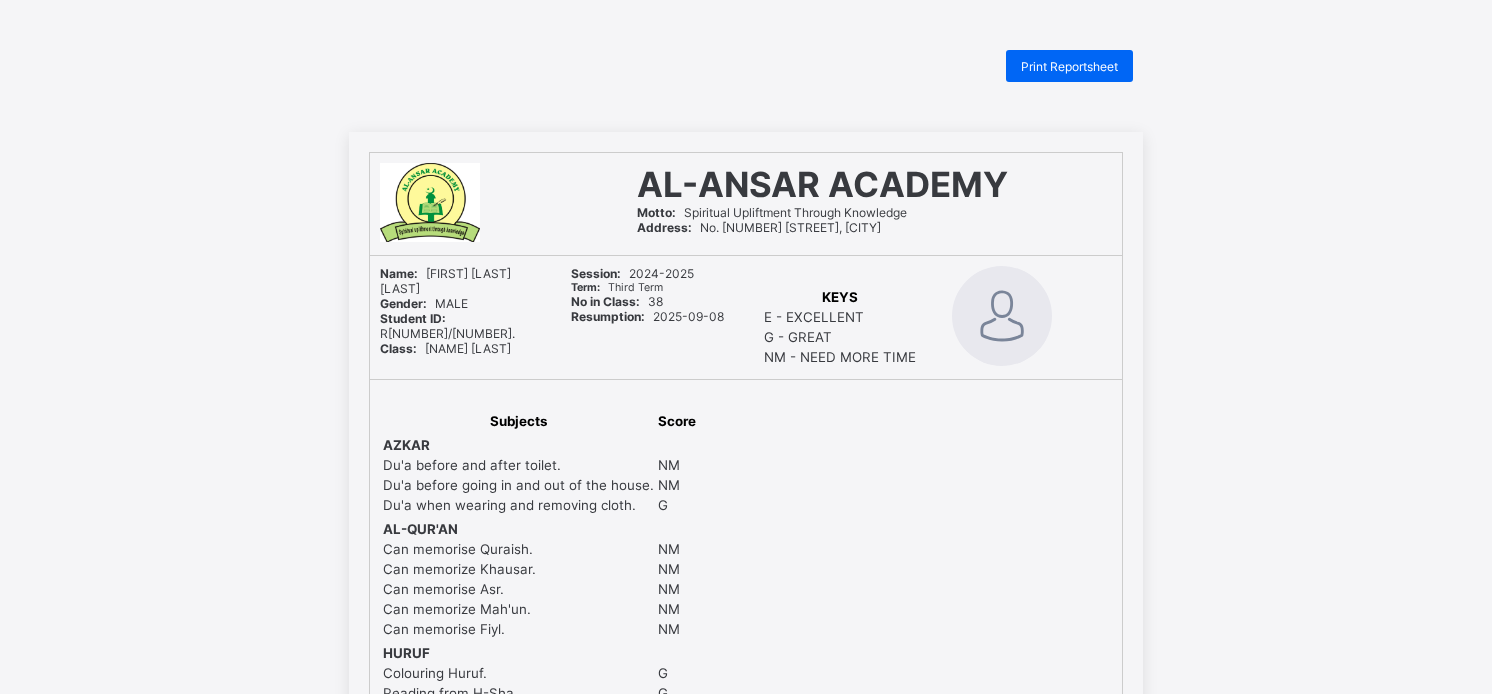 scroll, scrollTop: 0, scrollLeft: 0, axis: both 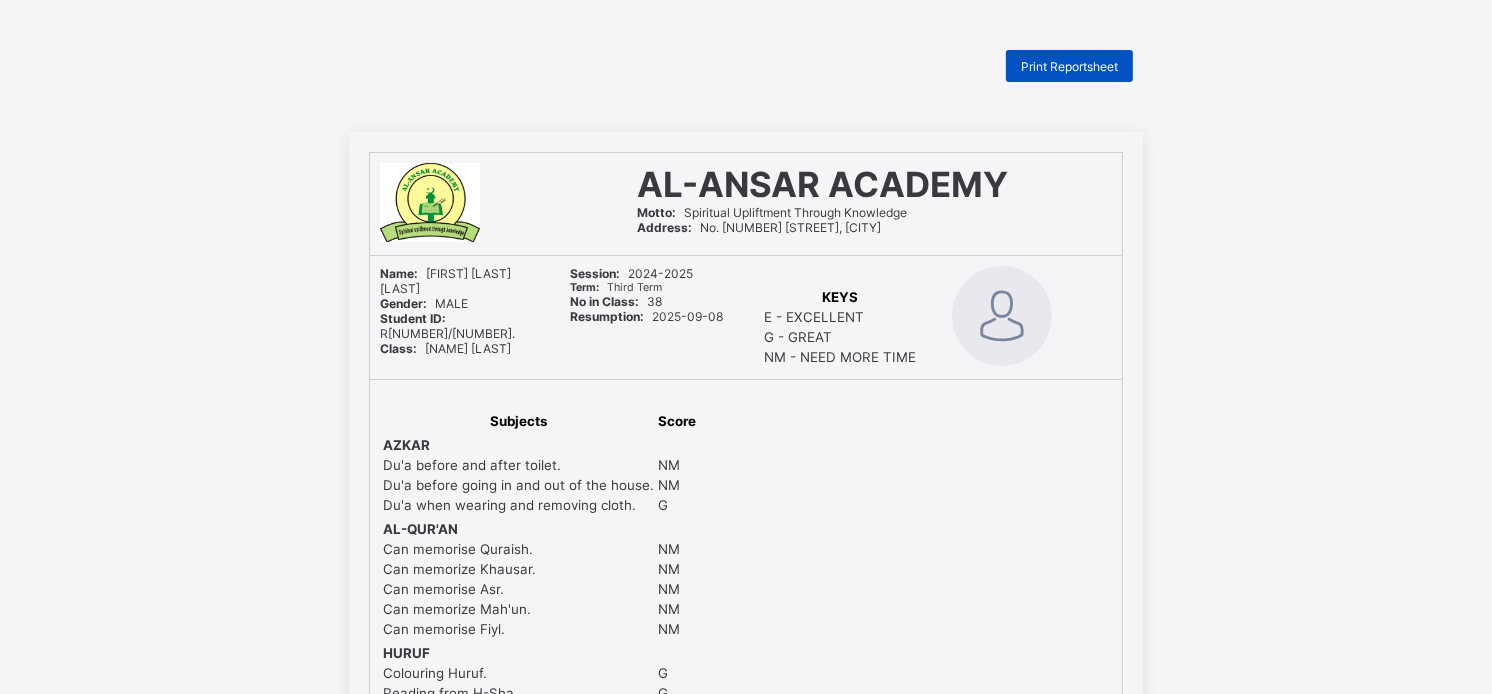 click on "Print Reportsheet" at bounding box center [1069, 66] 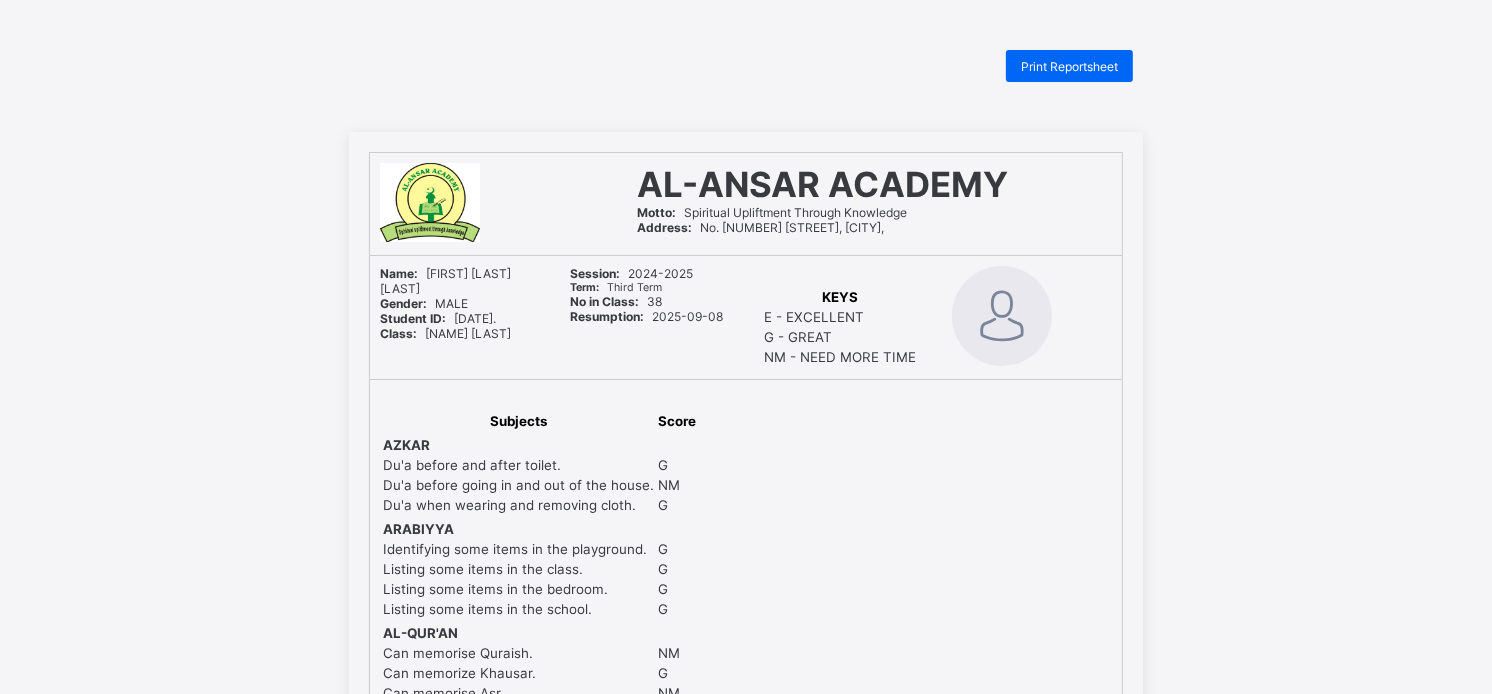 scroll, scrollTop: 0, scrollLeft: 0, axis: both 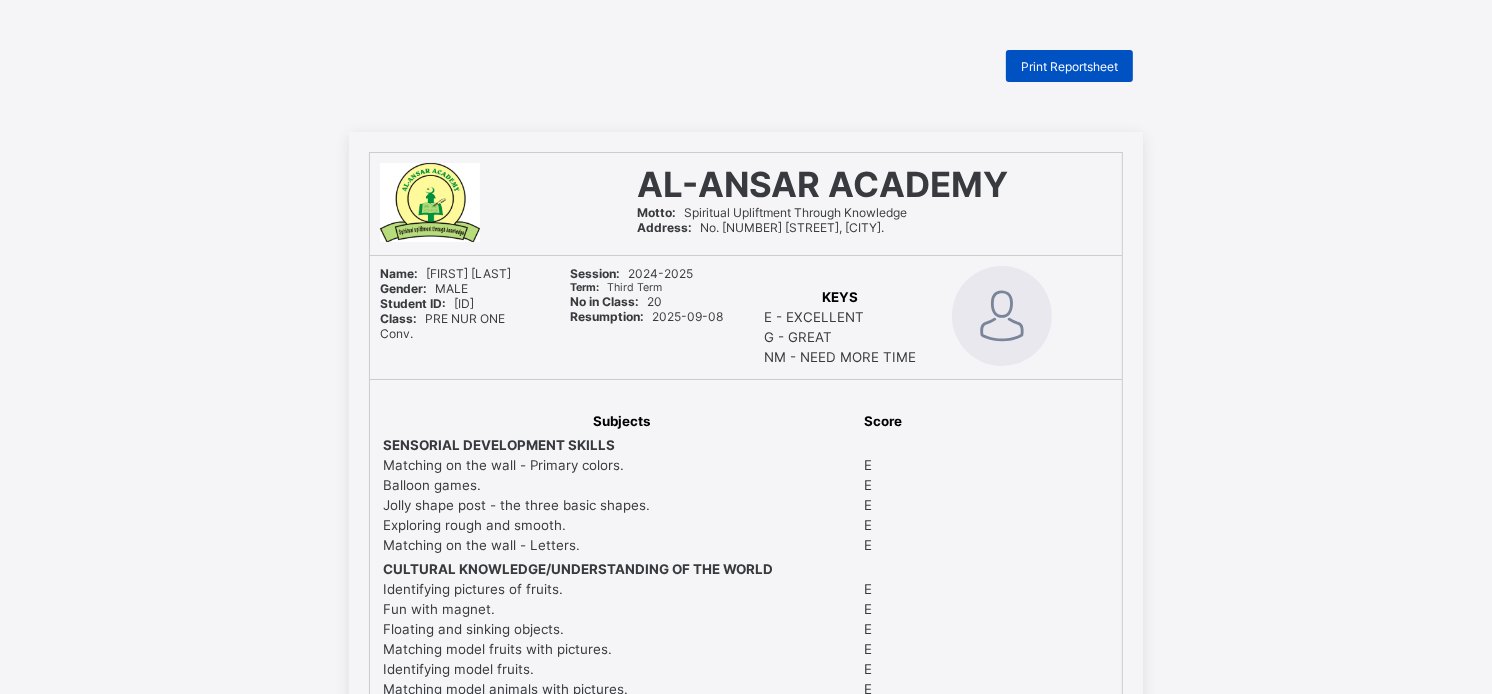 click on "Print Reportsheet" at bounding box center (1069, 66) 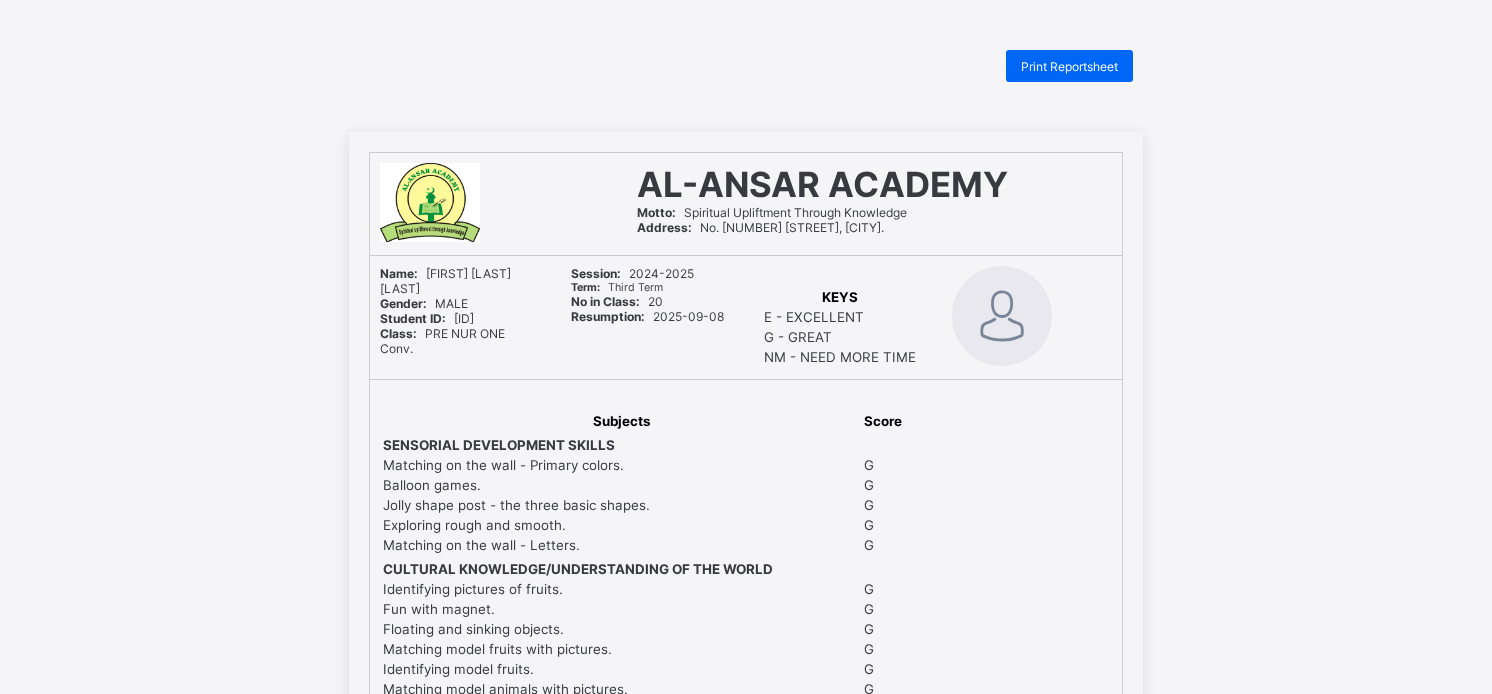 scroll, scrollTop: 0, scrollLeft: 0, axis: both 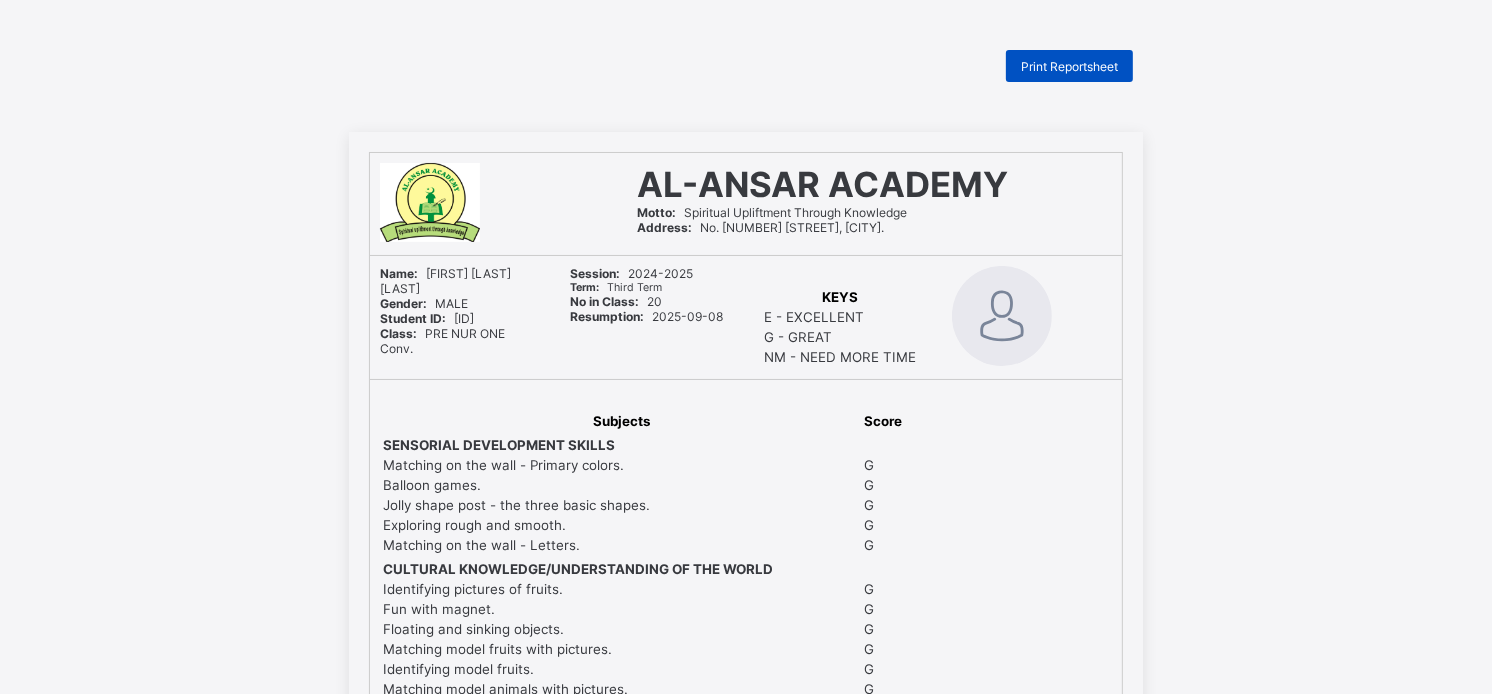 click on "Print Reportsheet" at bounding box center (1069, 66) 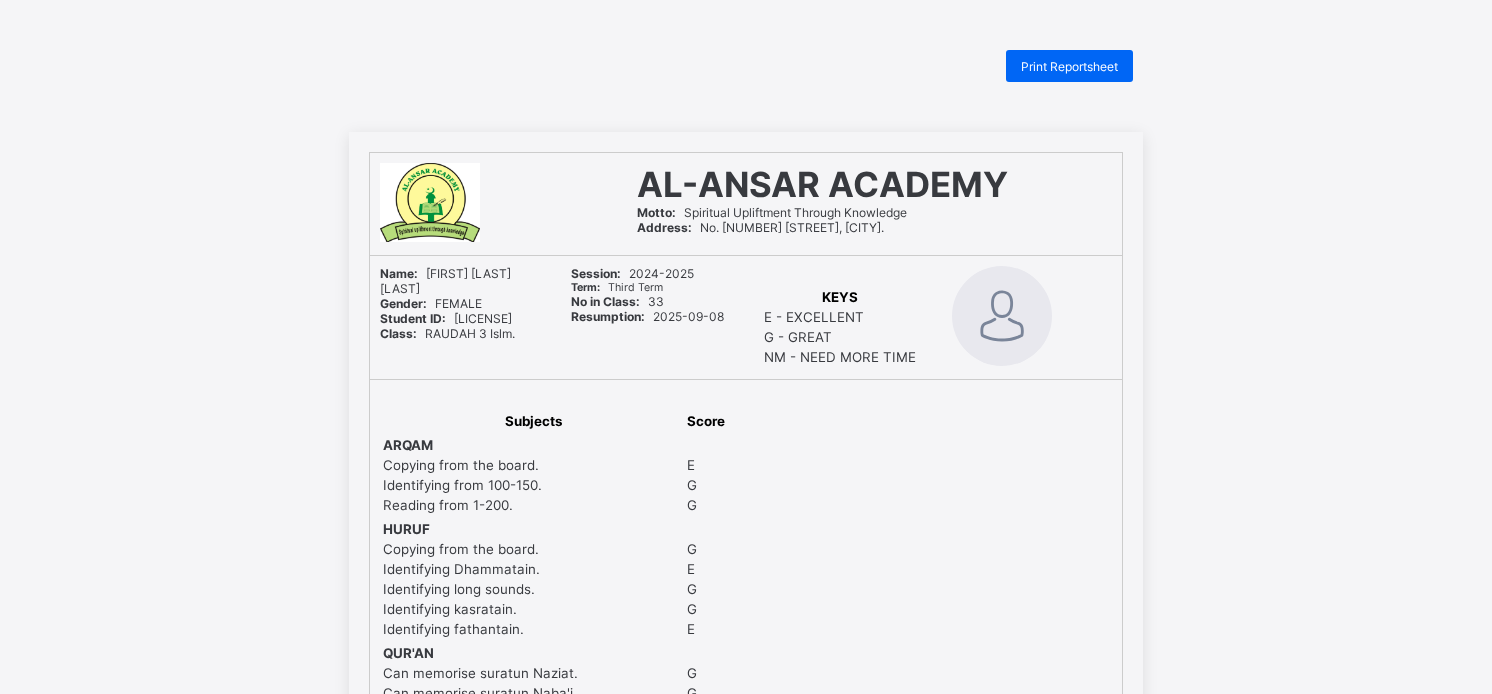 scroll, scrollTop: 0, scrollLeft: 0, axis: both 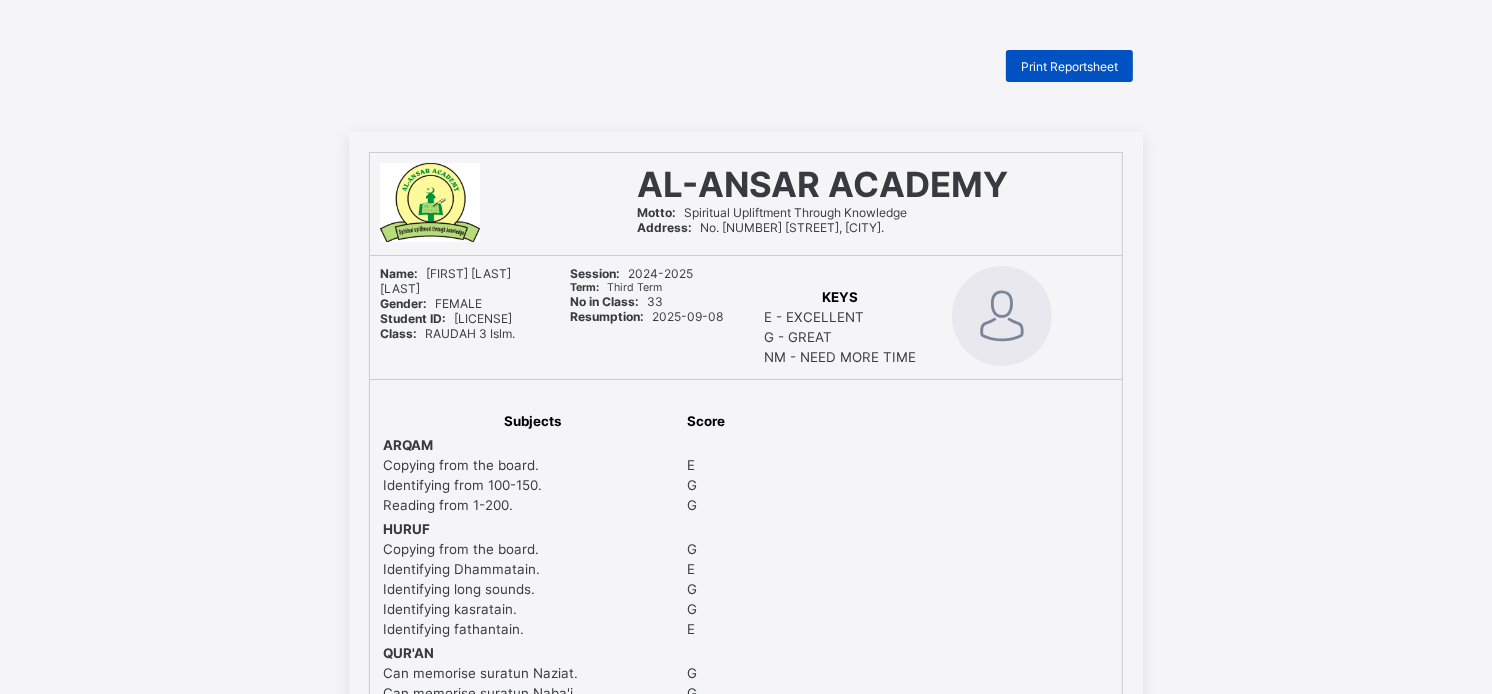 click on "Print Reportsheet" at bounding box center (1069, 66) 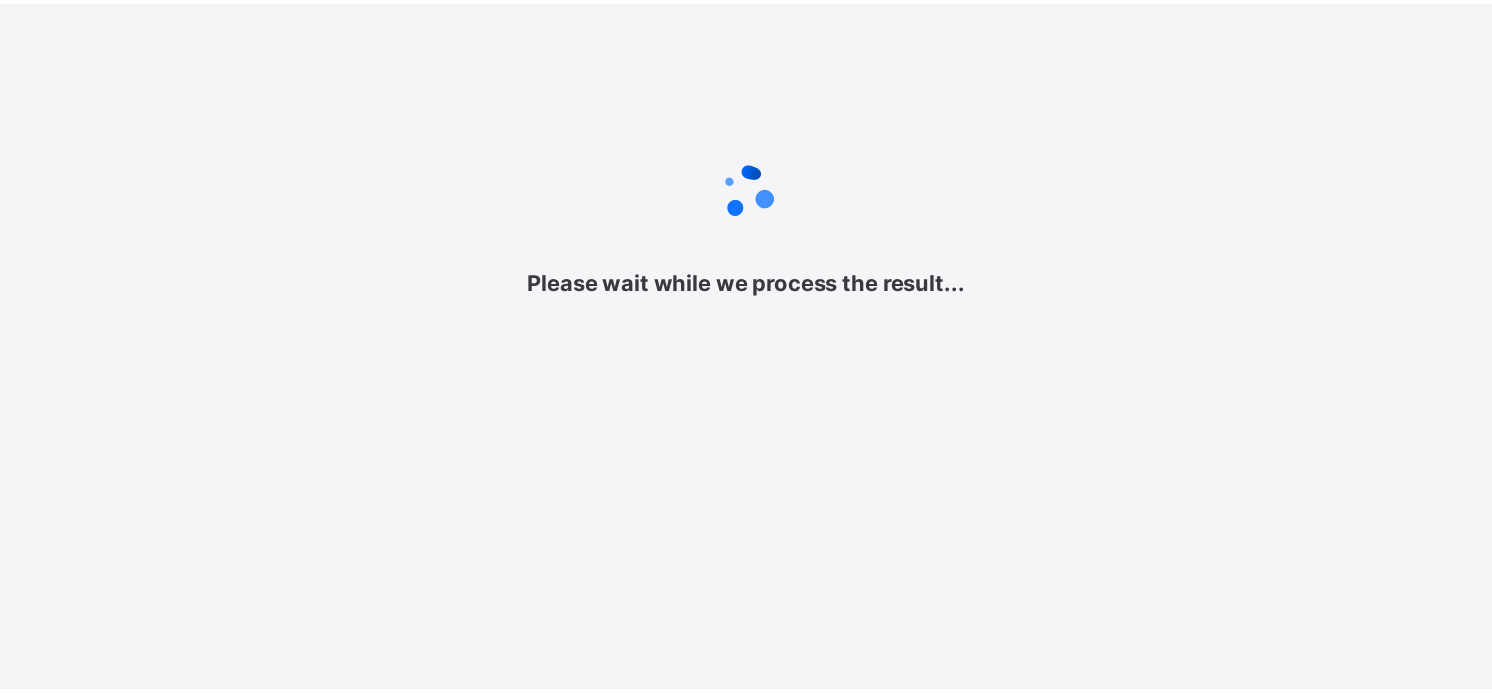 scroll, scrollTop: 0, scrollLeft: 0, axis: both 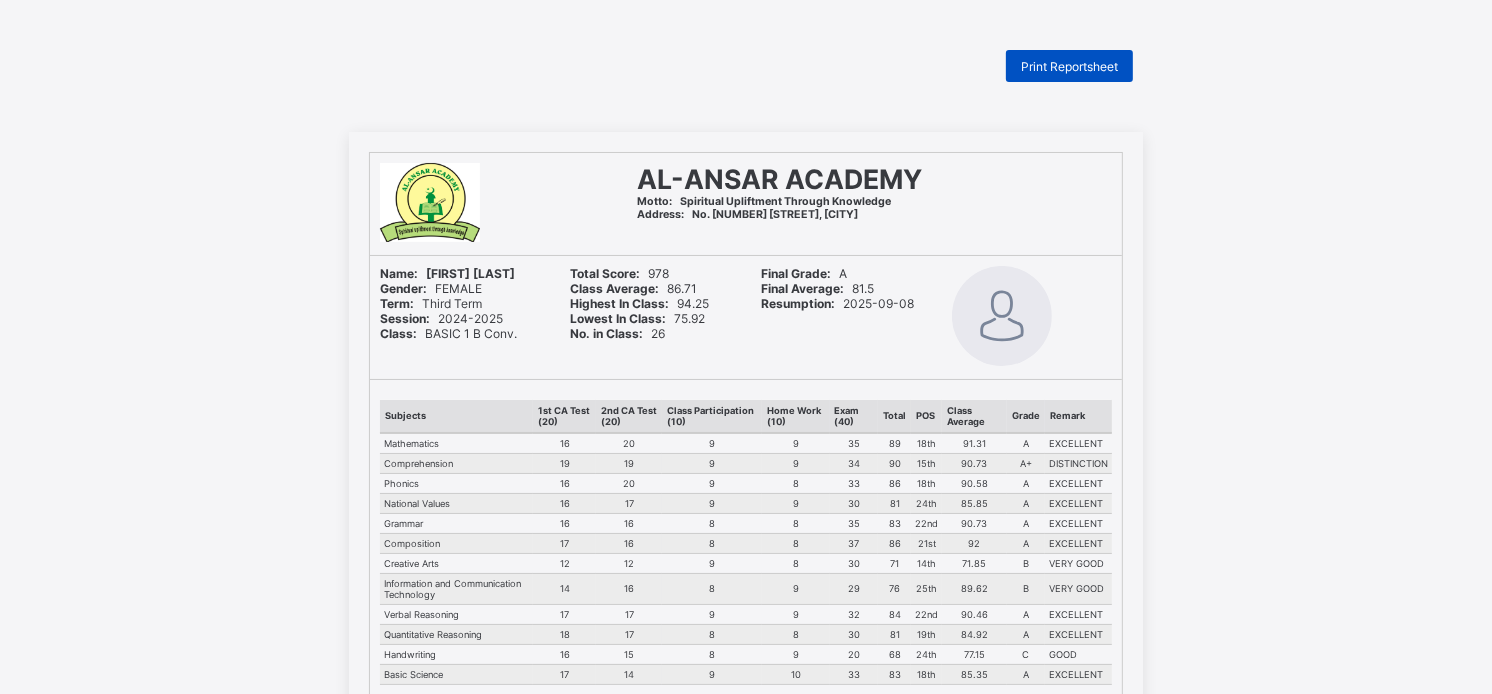 click on "Print Reportsheet" at bounding box center (1069, 66) 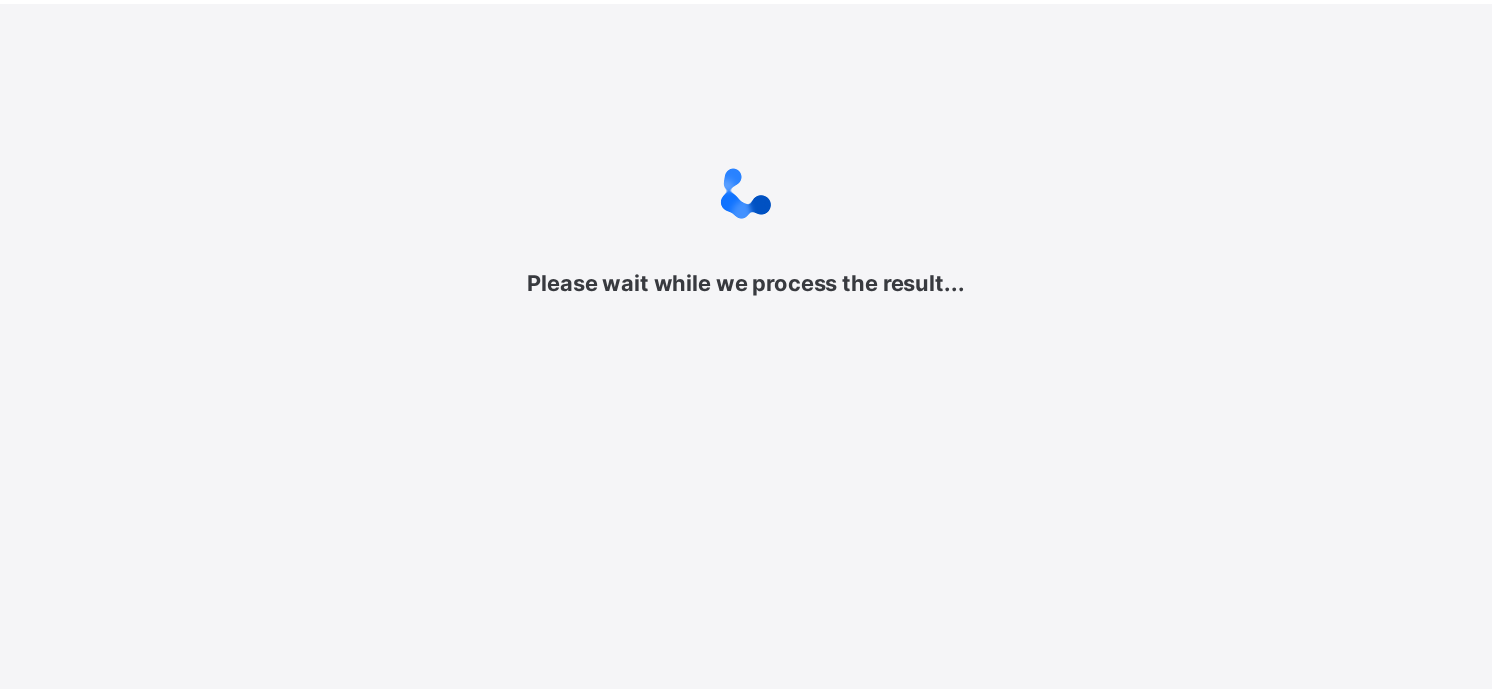 scroll, scrollTop: 0, scrollLeft: 0, axis: both 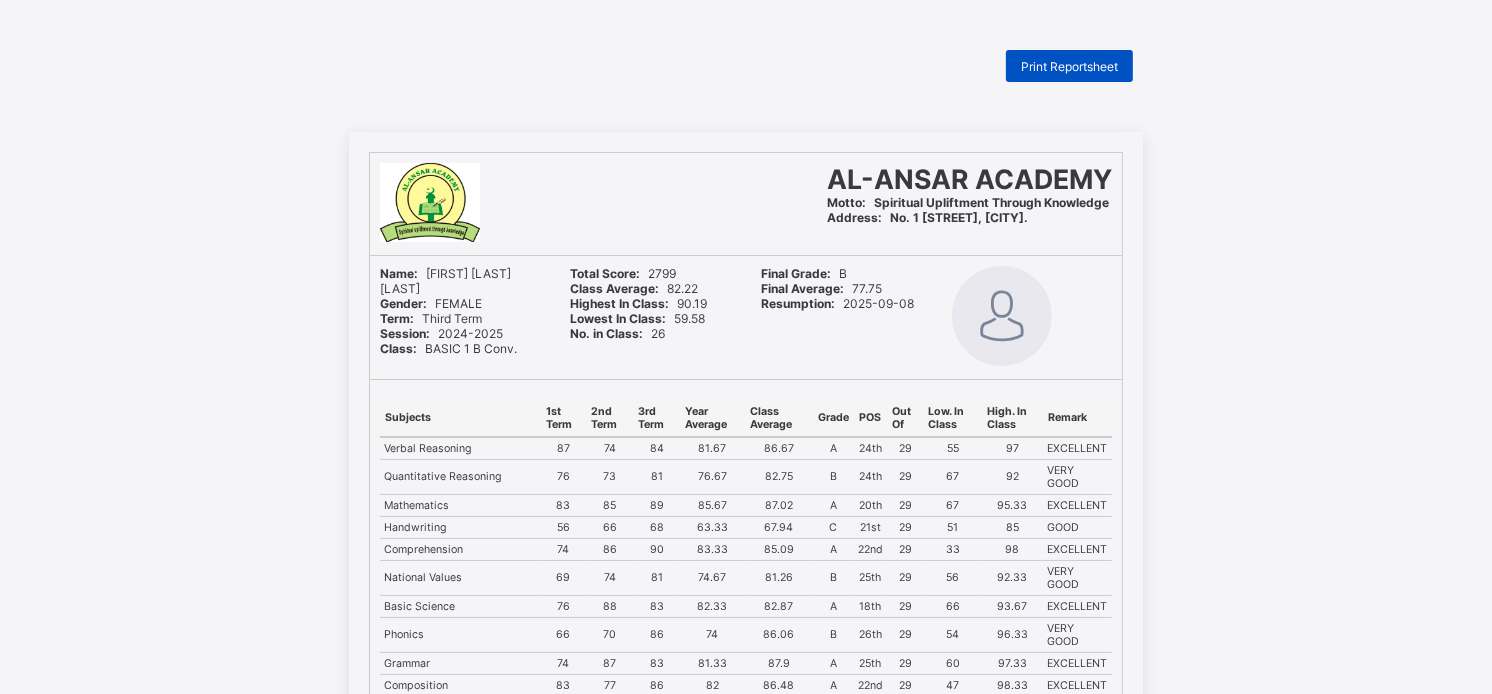 click on "Print Reportsheet" at bounding box center (1069, 66) 